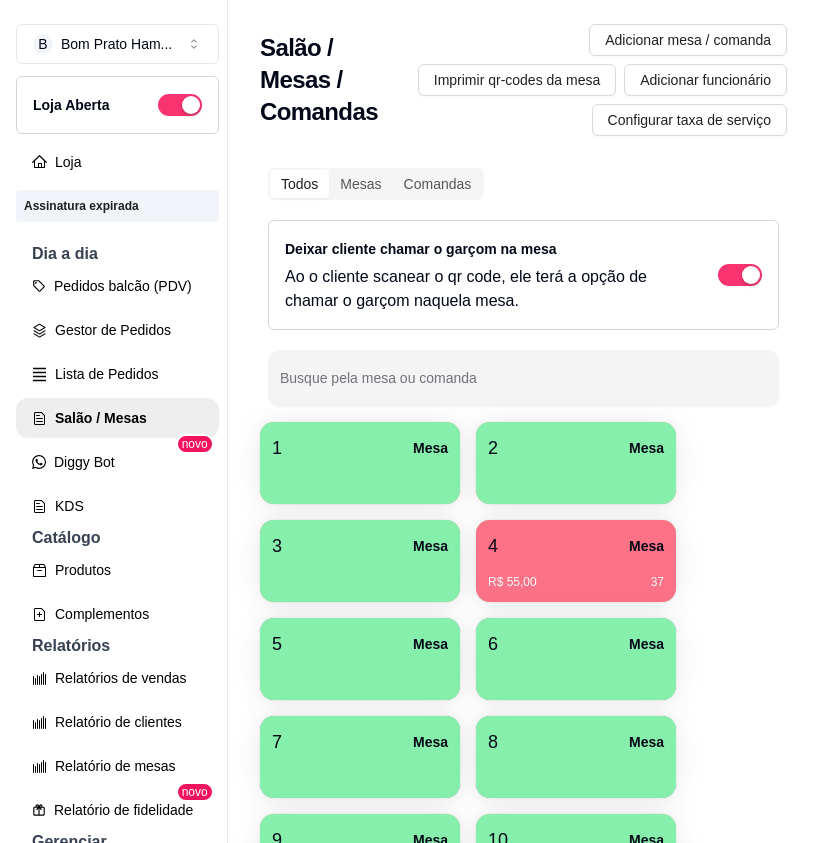 scroll, scrollTop: 0, scrollLeft: 0, axis: both 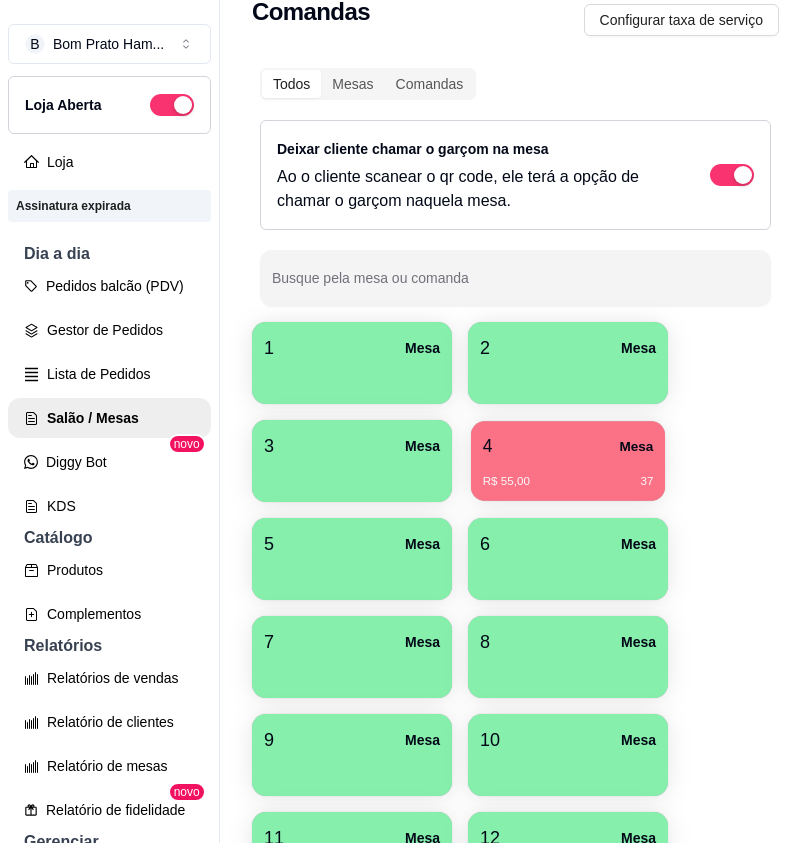 click on "R$ 55,00 [NUMBER]" at bounding box center [568, 482] 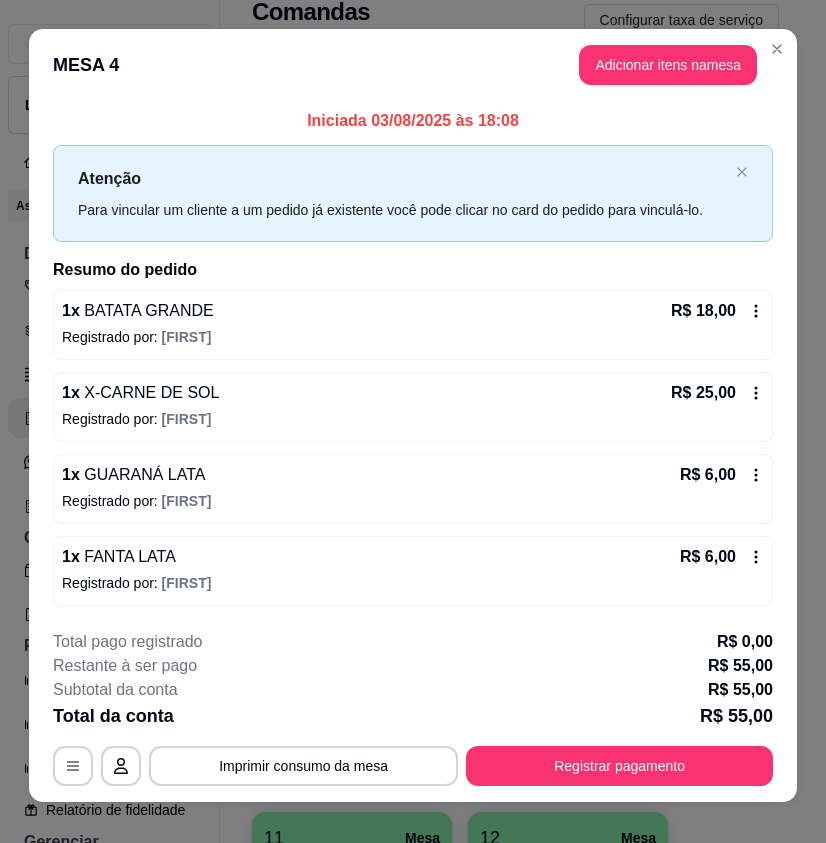 scroll, scrollTop: 0, scrollLeft: 0, axis: both 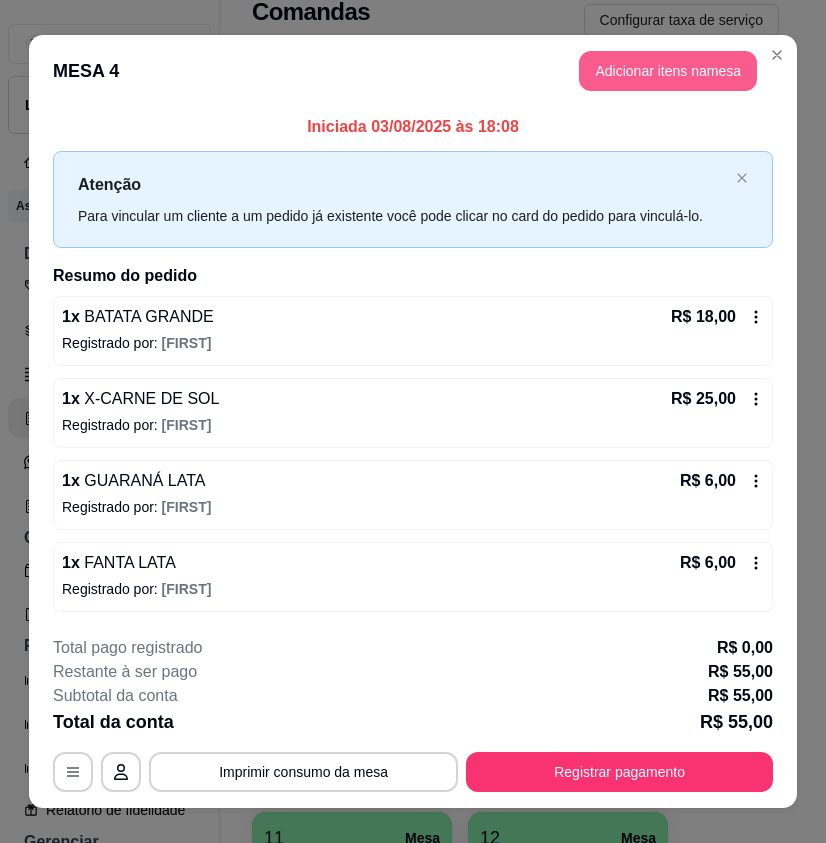 click on "Adicionar itens na  mesa" at bounding box center [668, 71] 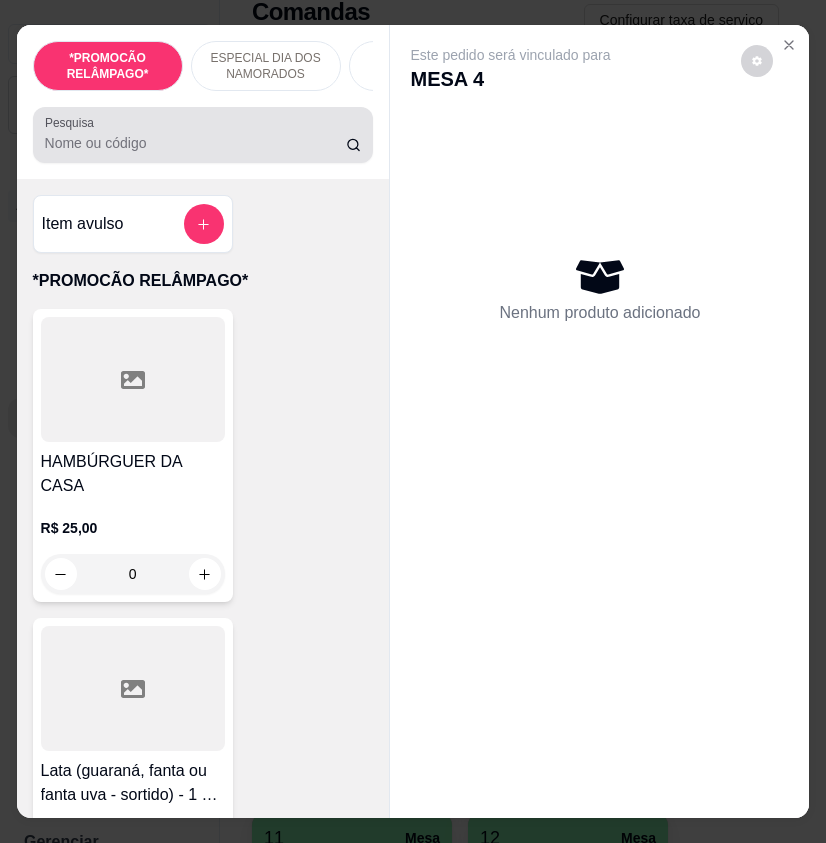 click on "Pesquisa" at bounding box center (196, 143) 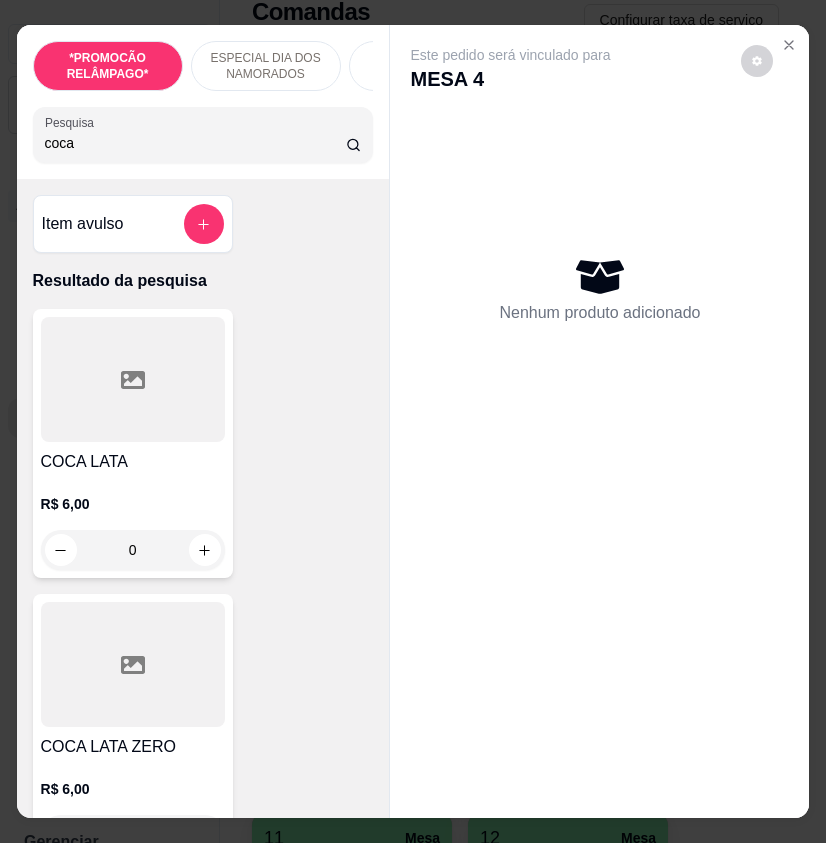 type on "coca" 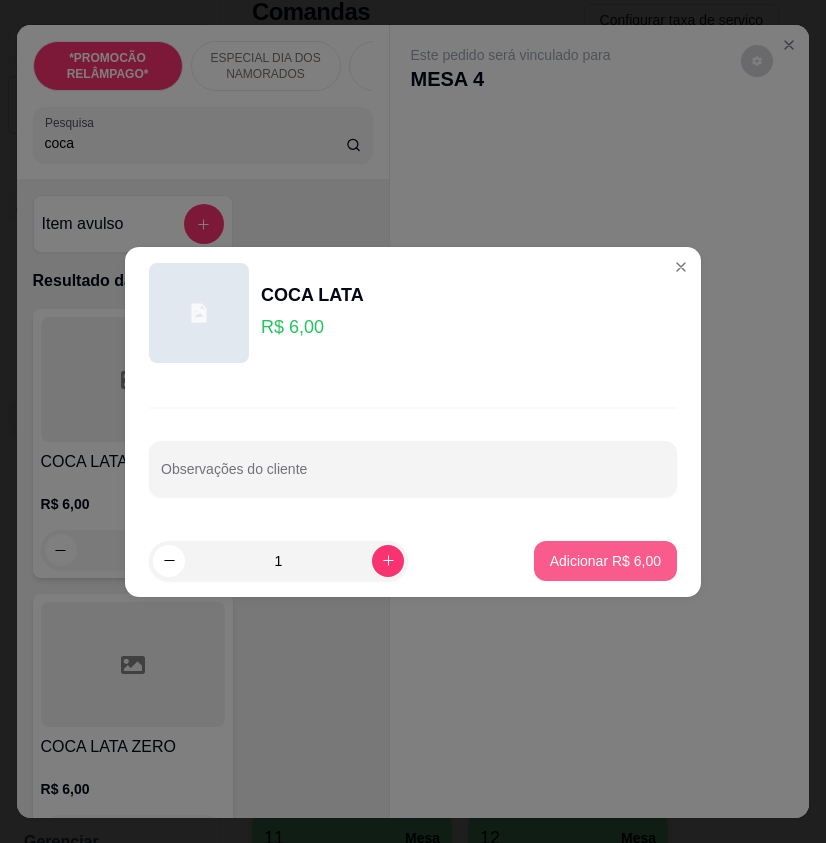 click on "Adicionar   R$ 6,00" at bounding box center [605, 561] 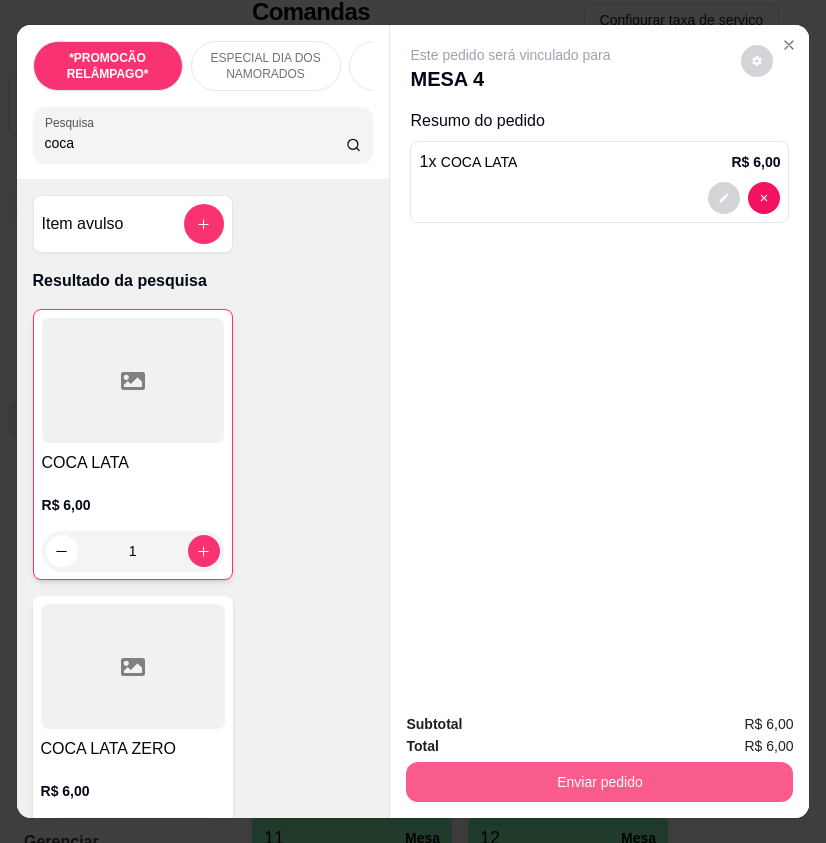 click on "Enviar pedido" at bounding box center [599, 782] 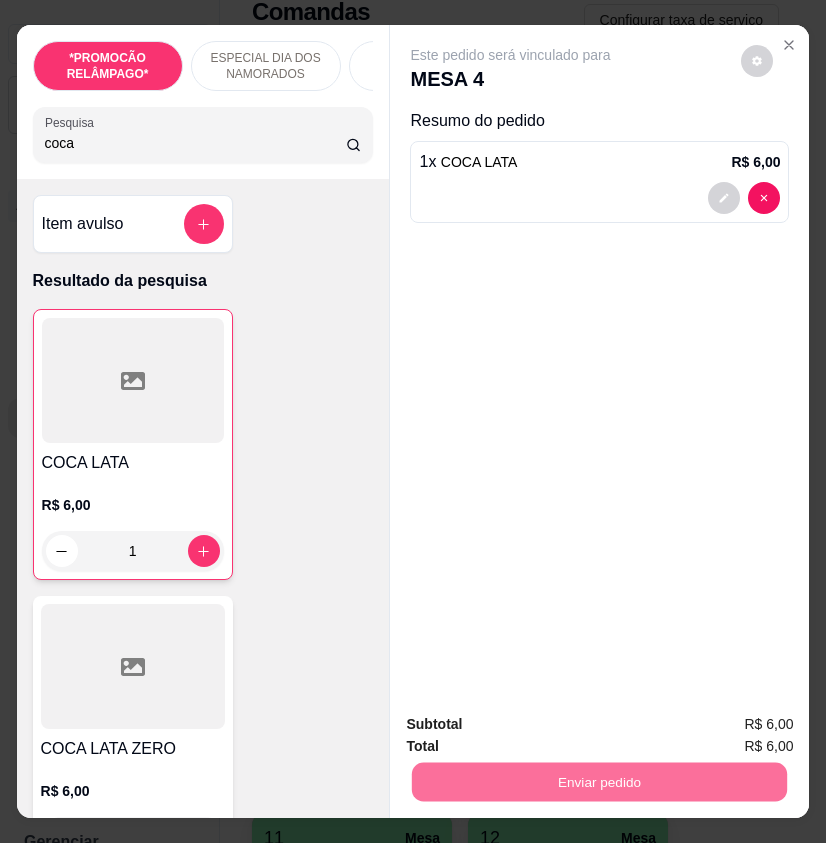click on "Não registrar e enviar pedido" at bounding box center [531, 725] 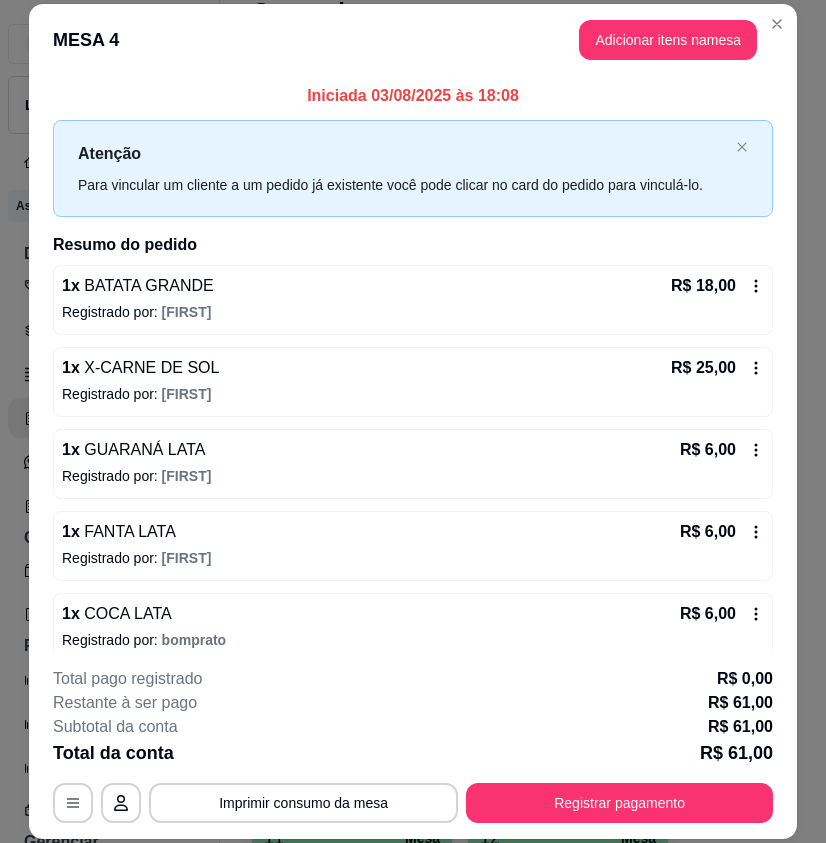 scroll, scrollTop: 20, scrollLeft: 0, axis: vertical 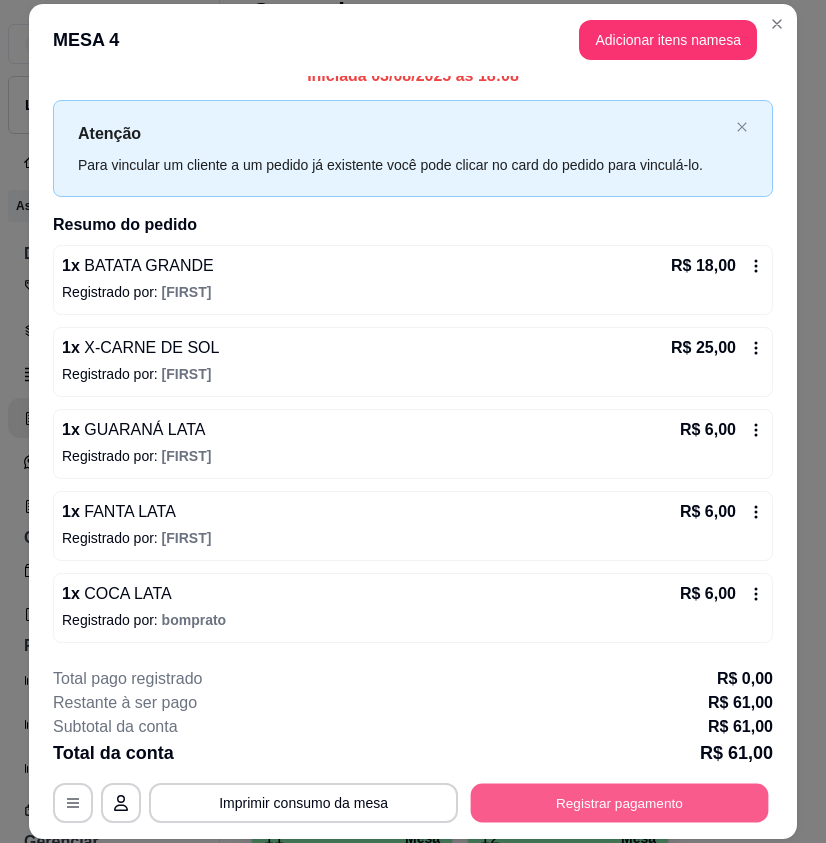 click on "Registrar pagamento" at bounding box center [620, 802] 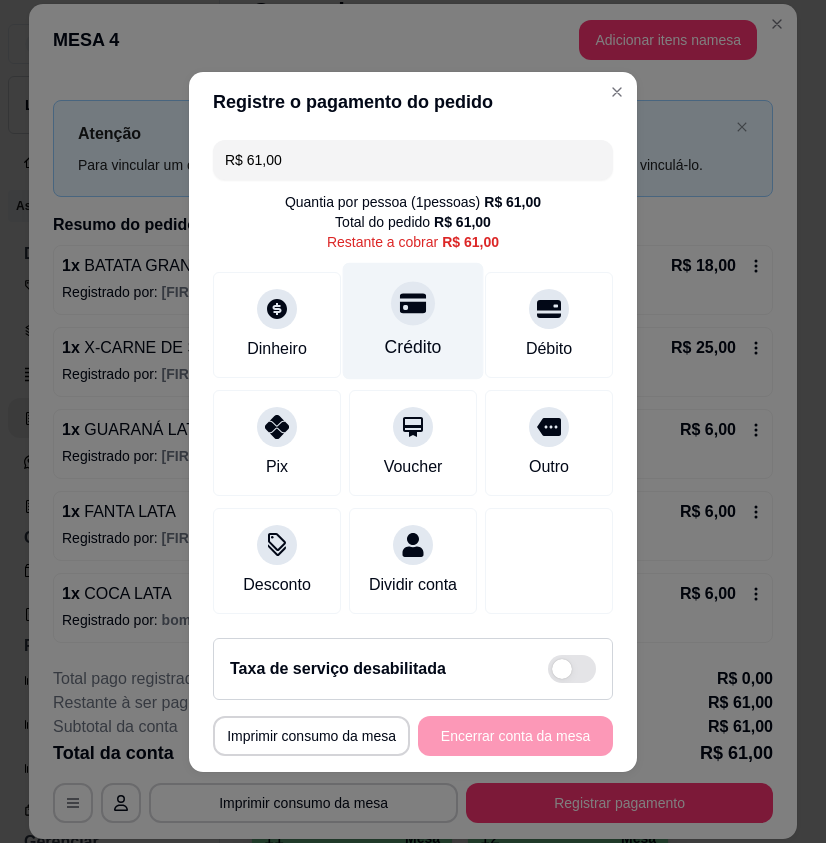 click on "Crédito" at bounding box center [413, 320] 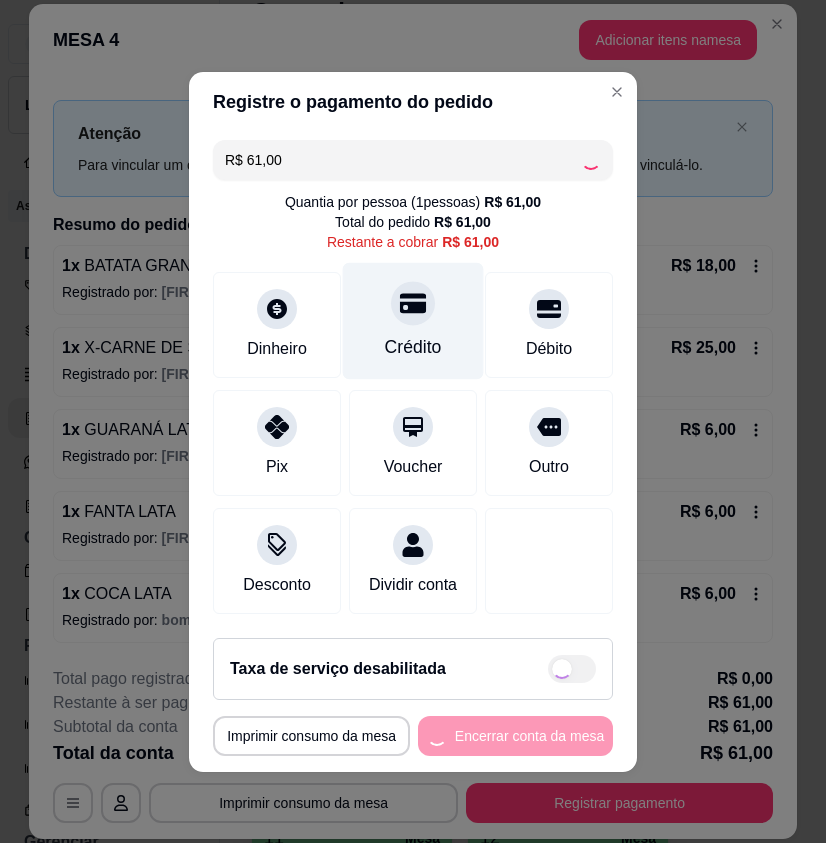 type on "R$ 0,00" 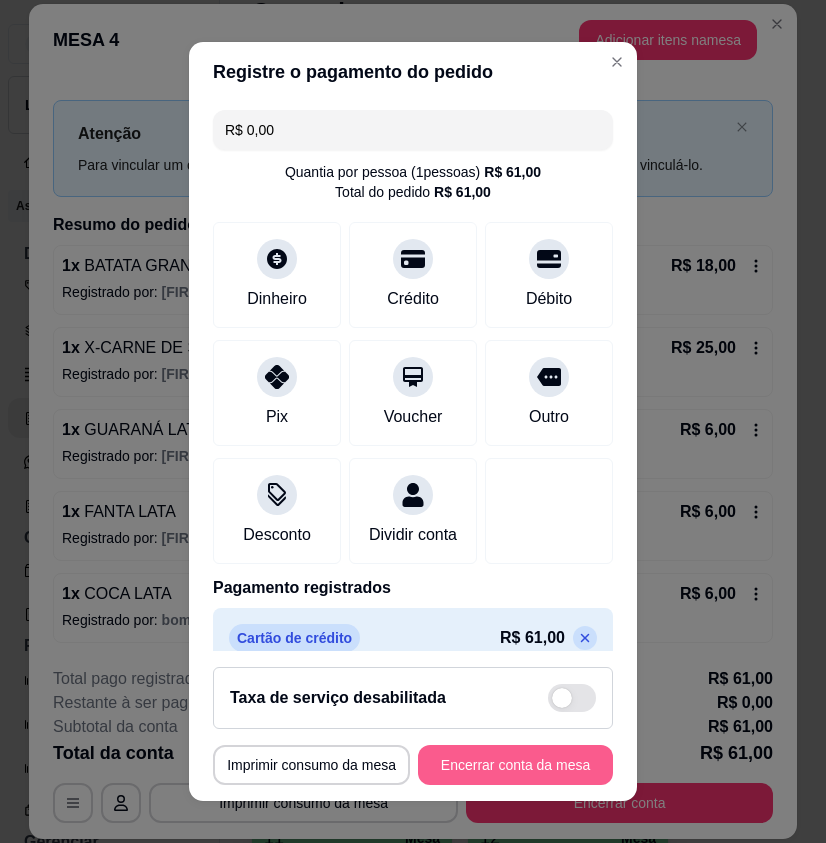 click on "Encerrar conta da mesa" at bounding box center [515, 765] 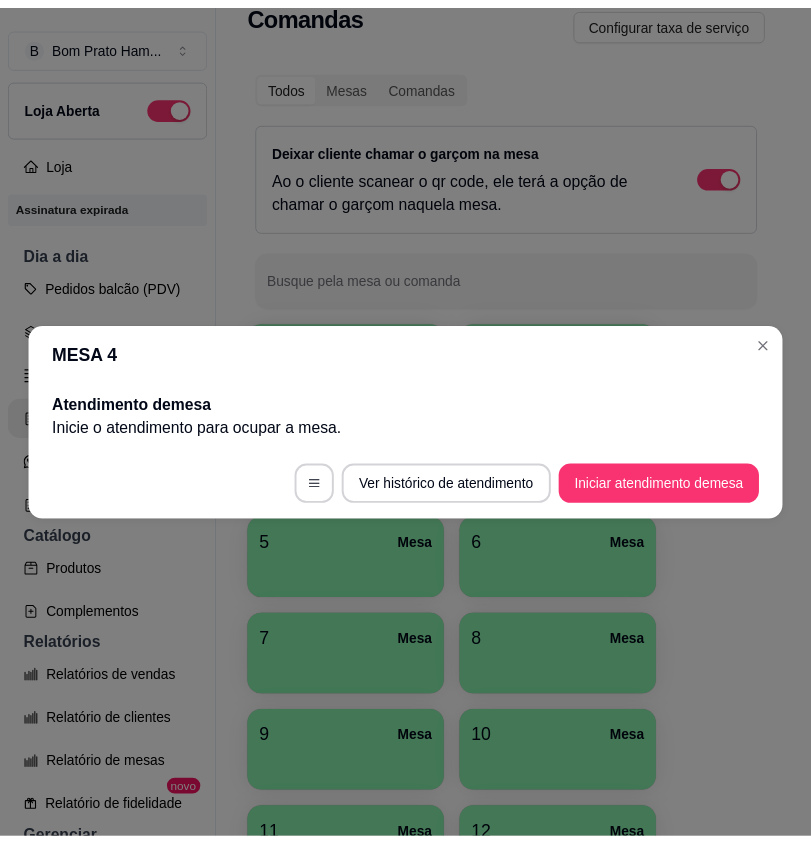 scroll, scrollTop: 0, scrollLeft: 0, axis: both 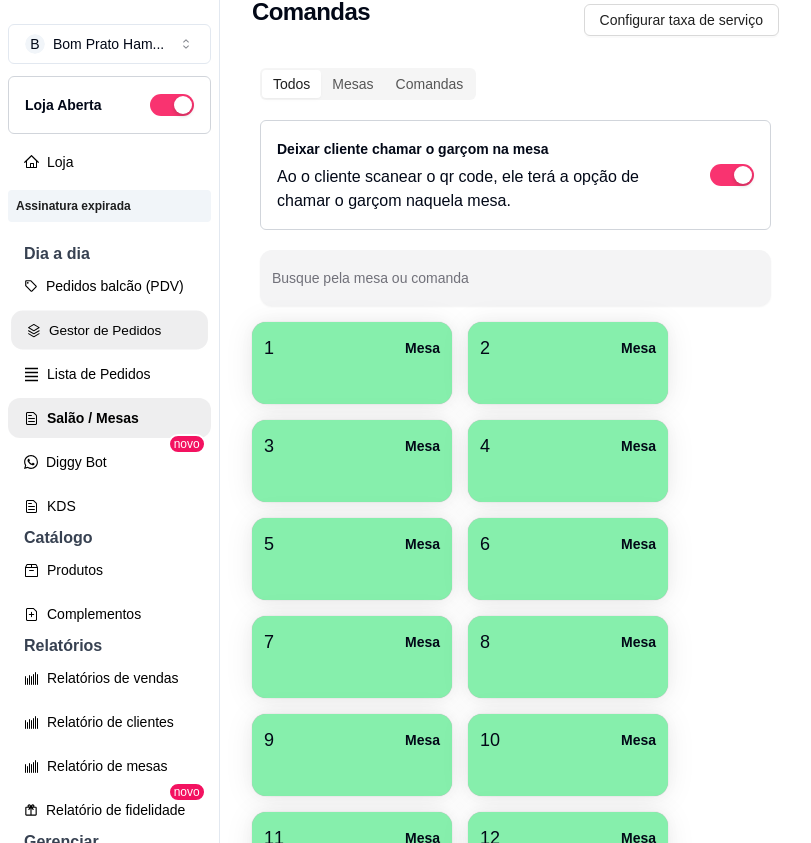 click on "Gestor de Pedidos" at bounding box center (109, 330) 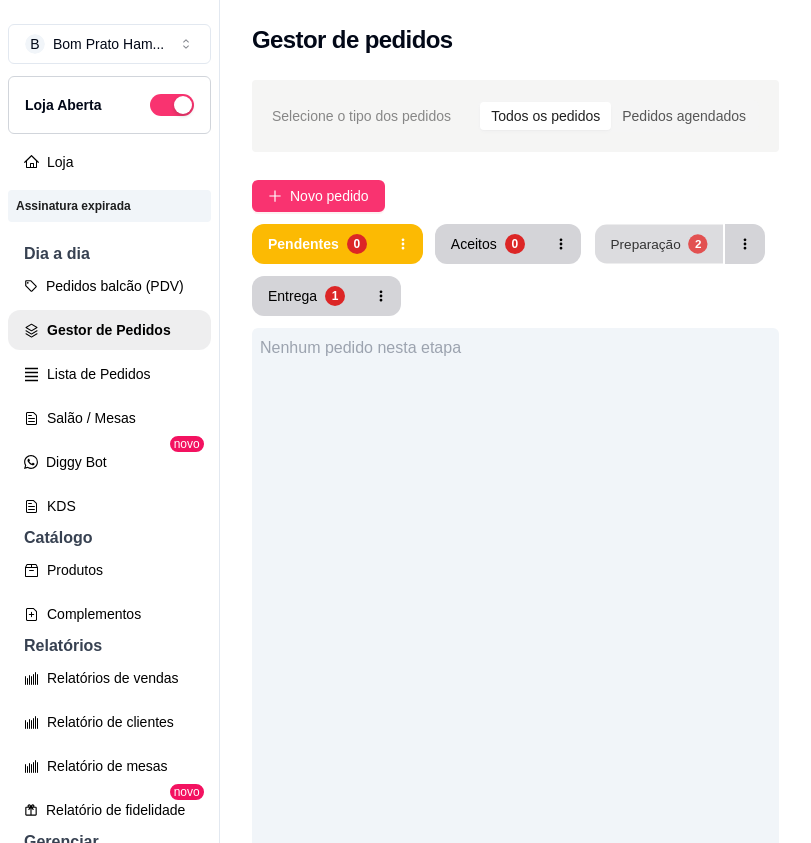 click on "Preparação" at bounding box center (645, 243) 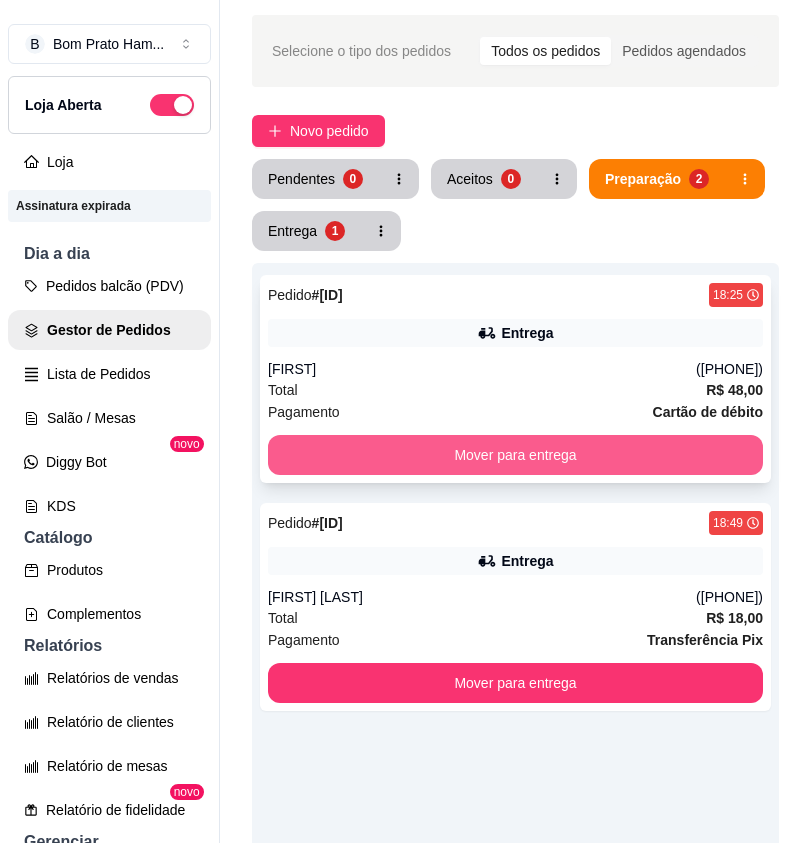 scroll, scrollTop: 100, scrollLeft: 0, axis: vertical 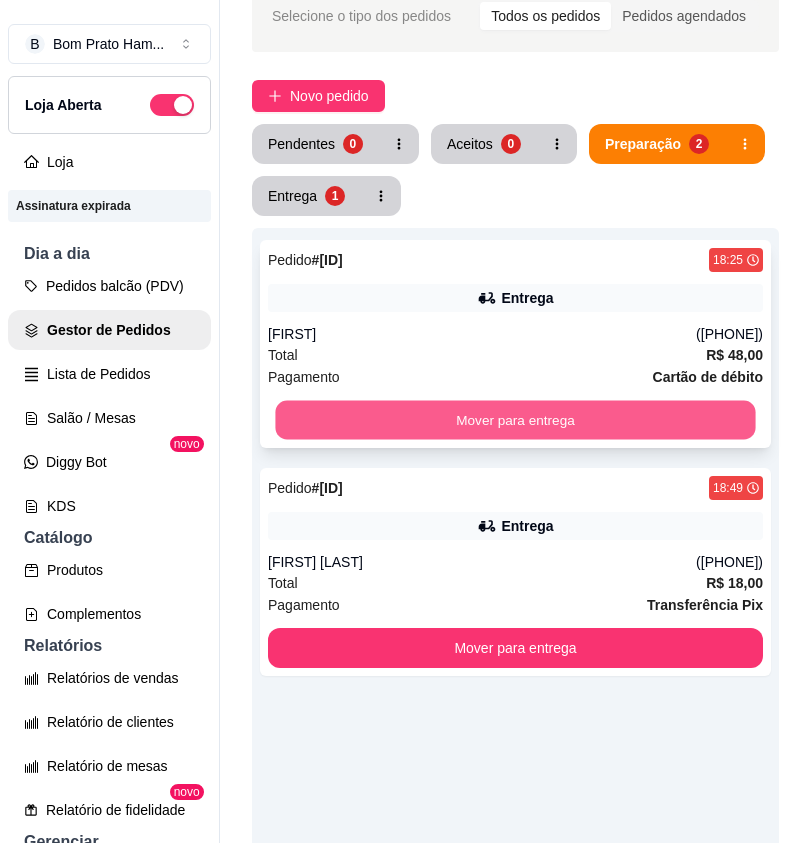click on "Mover para entrega" at bounding box center [515, 420] 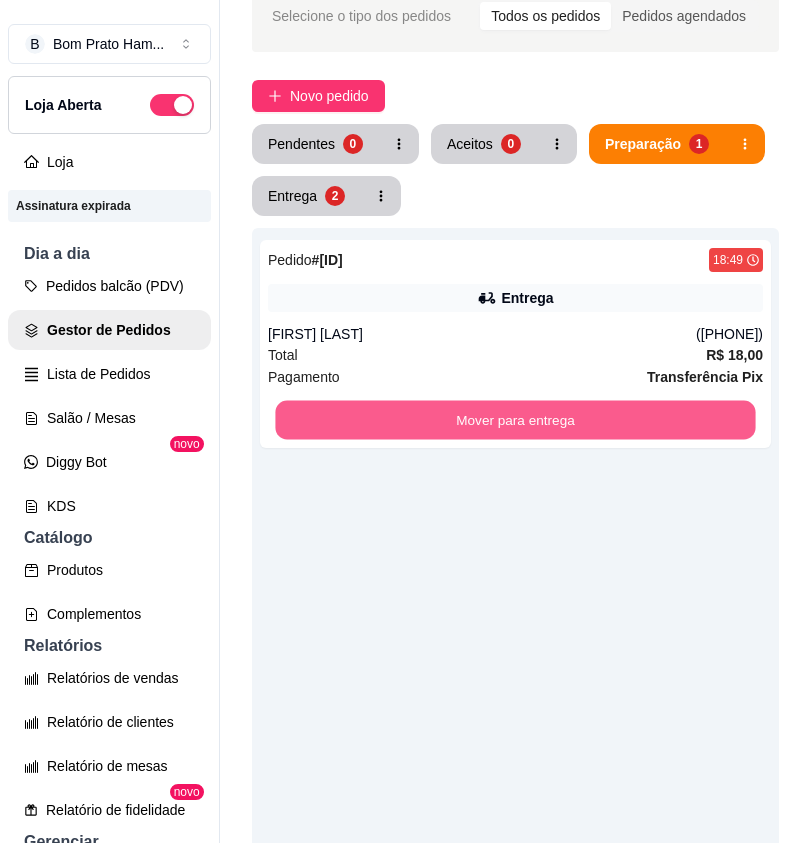click on "Mover para entrega" at bounding box center [515, 420] 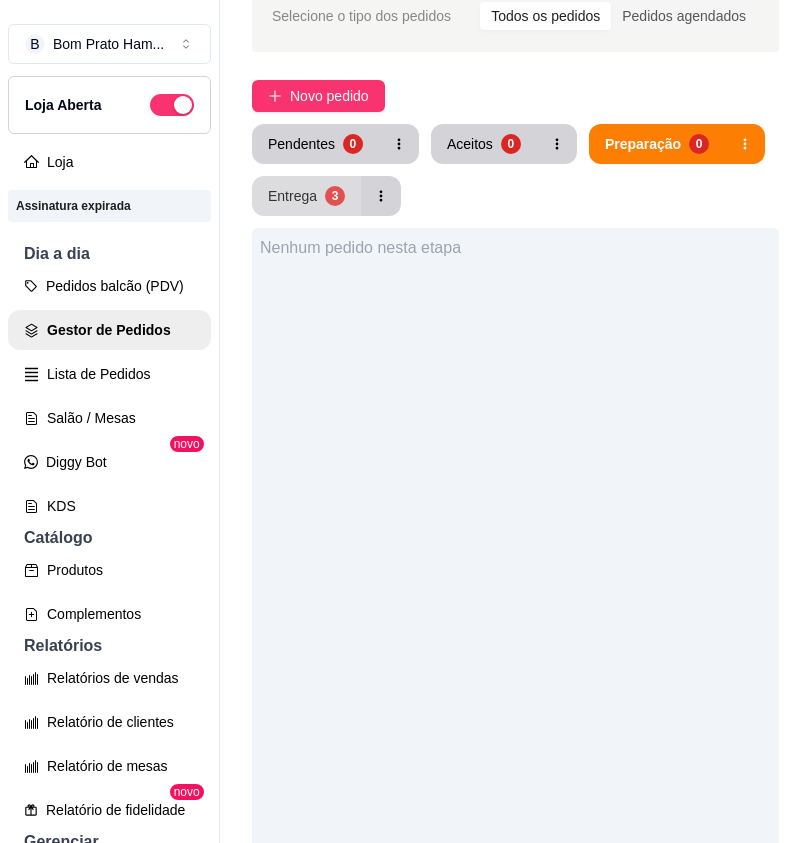 click on "Entrega 3" at bounding box center (306, 196) 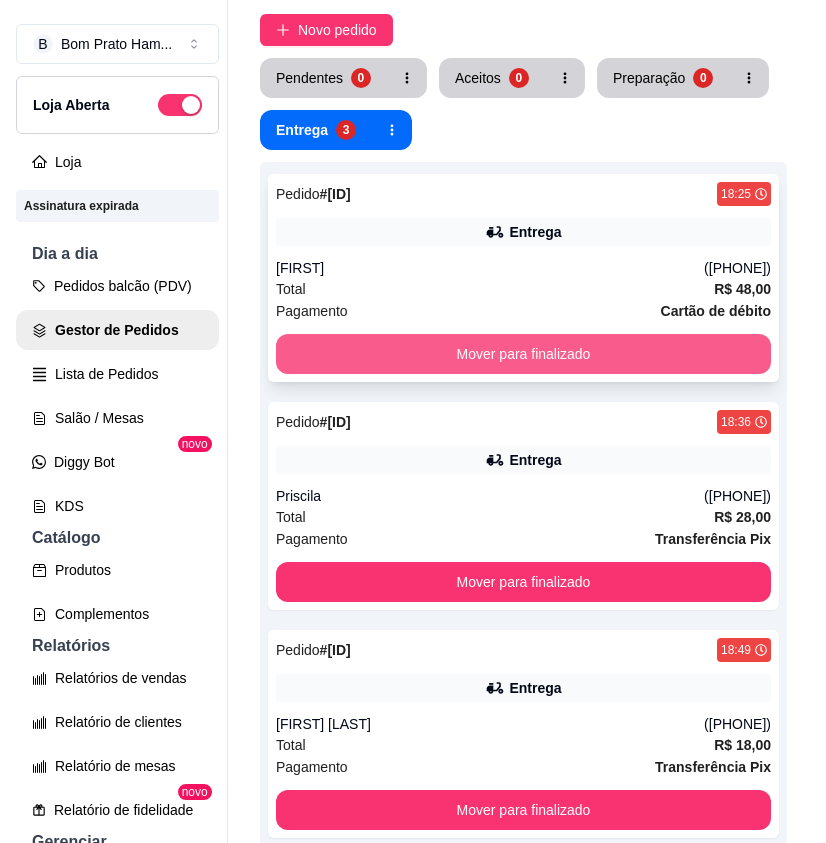 scroll, scrollTop: 0, scrollLeft: 0, axis: both 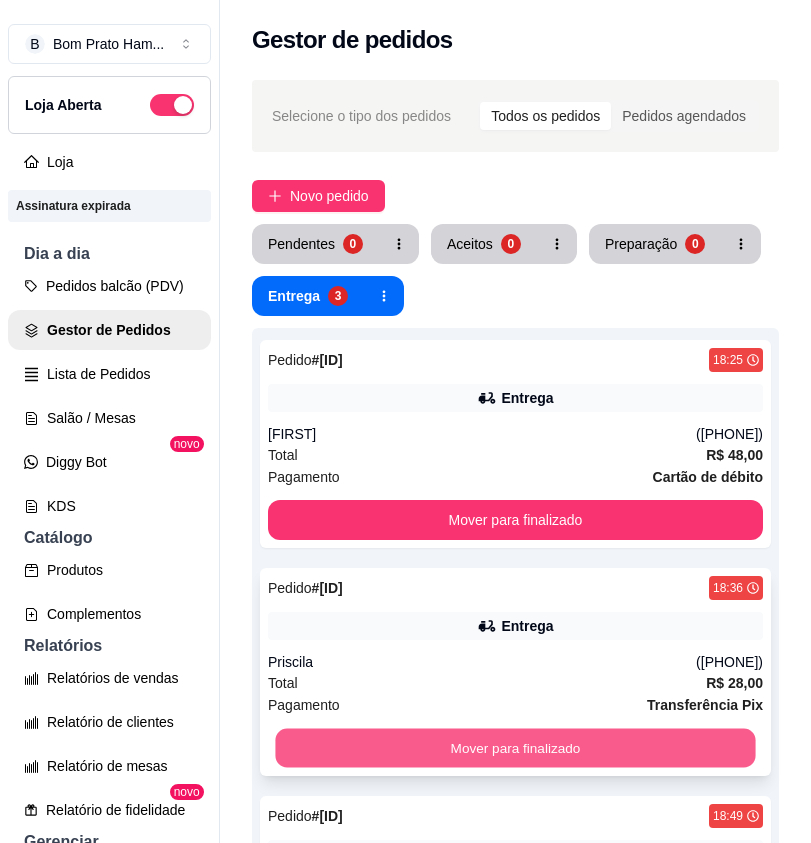 click on "Mover para finalizado" at bounding box center [515, 748] 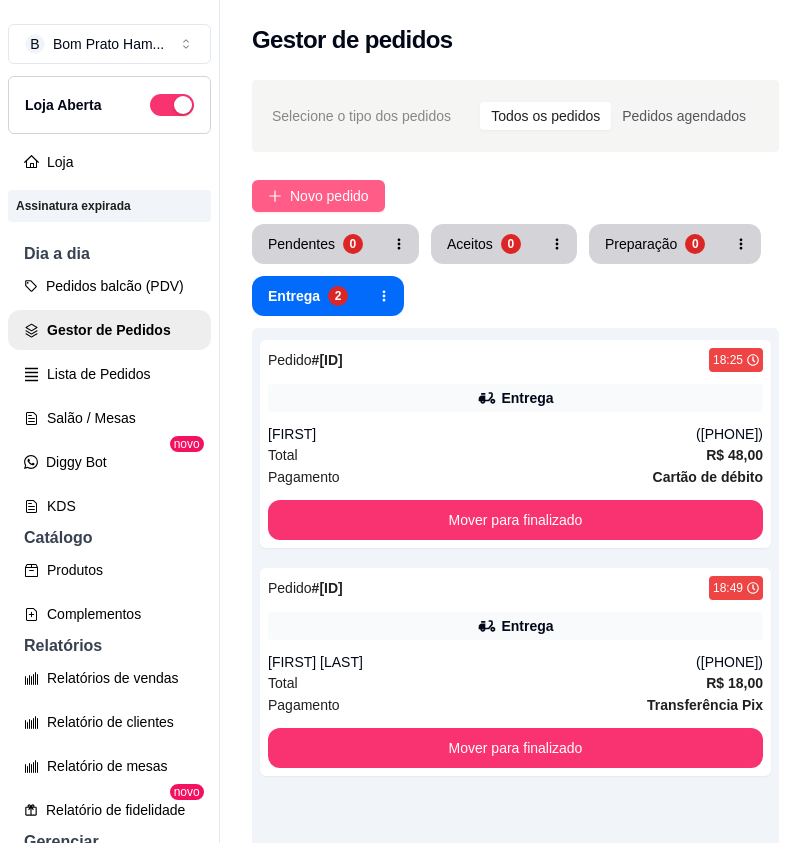 click on "Novo pedido" at bounding box center (318, 196) 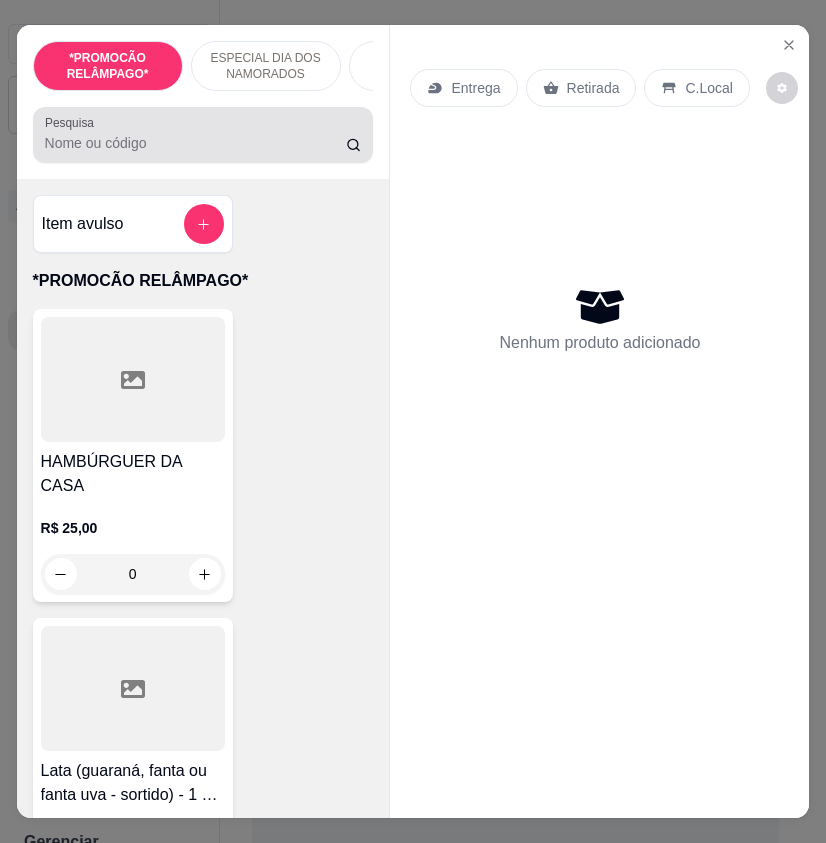 click on "Pesquisa" at bounding box center [196, 143] 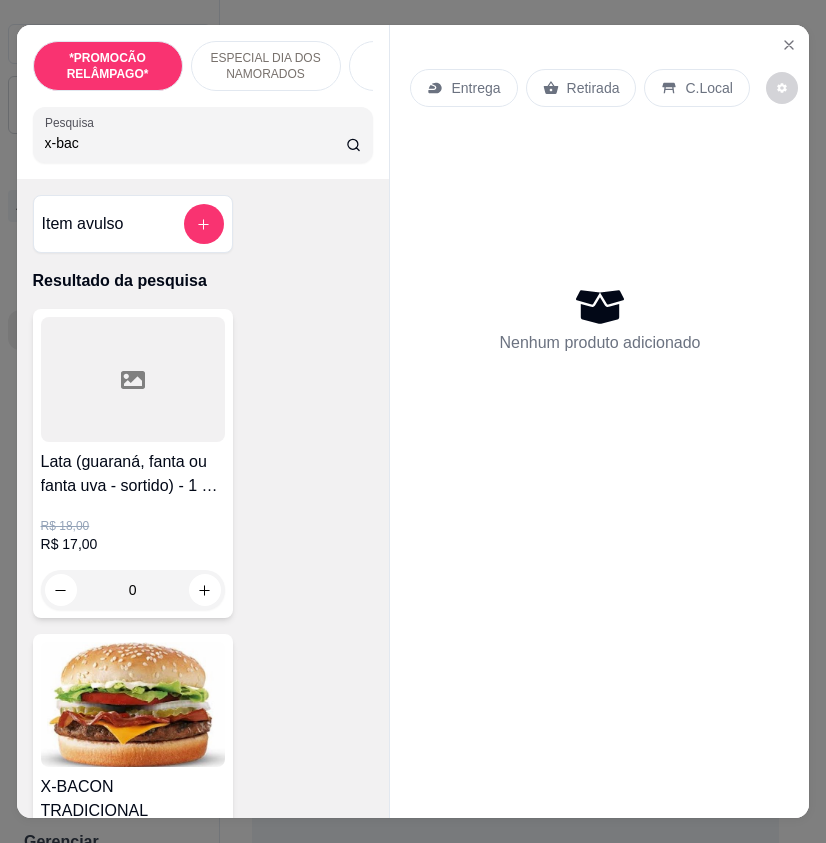 type on "x-bac" 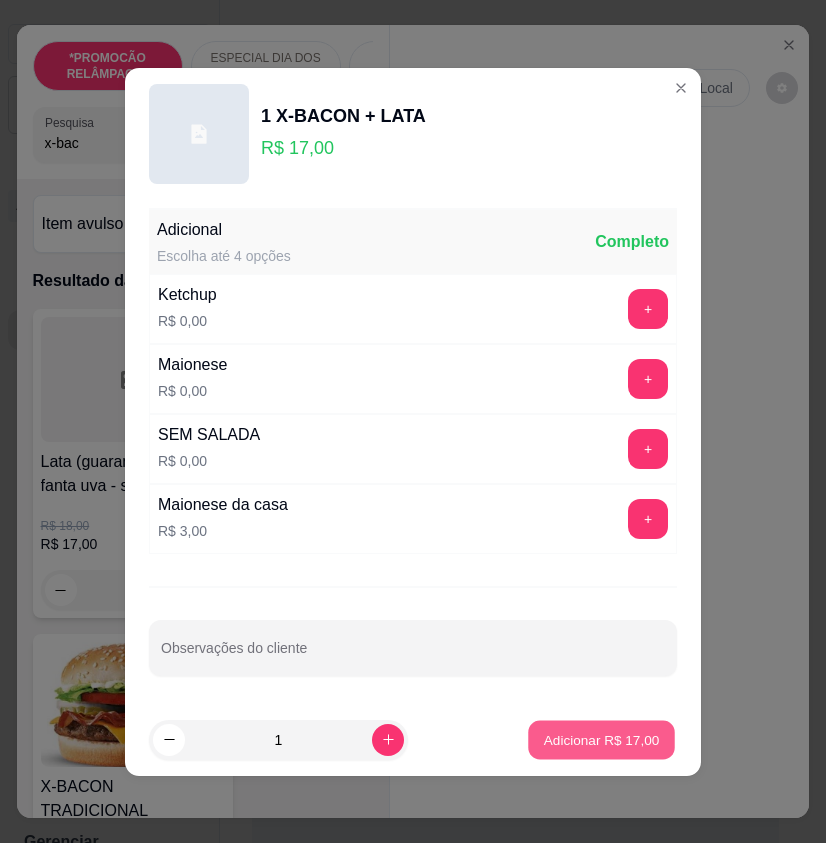 click on "Adicionar   R$ 17,00" at bounding box center [602, 739] 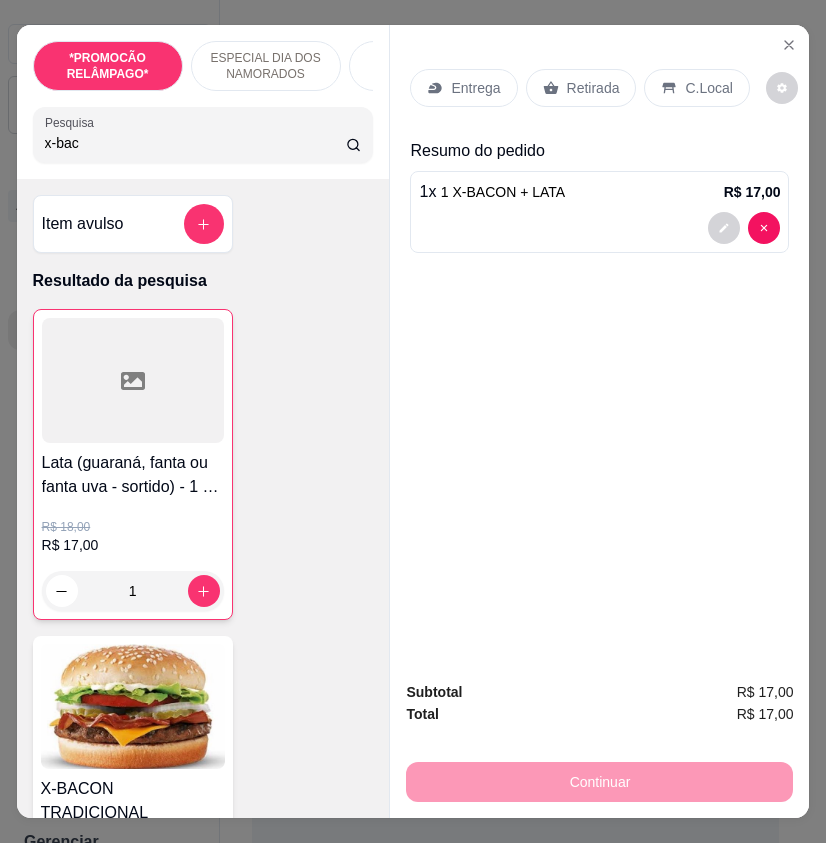 click on "Entrega" at bounding box center [475, 88] 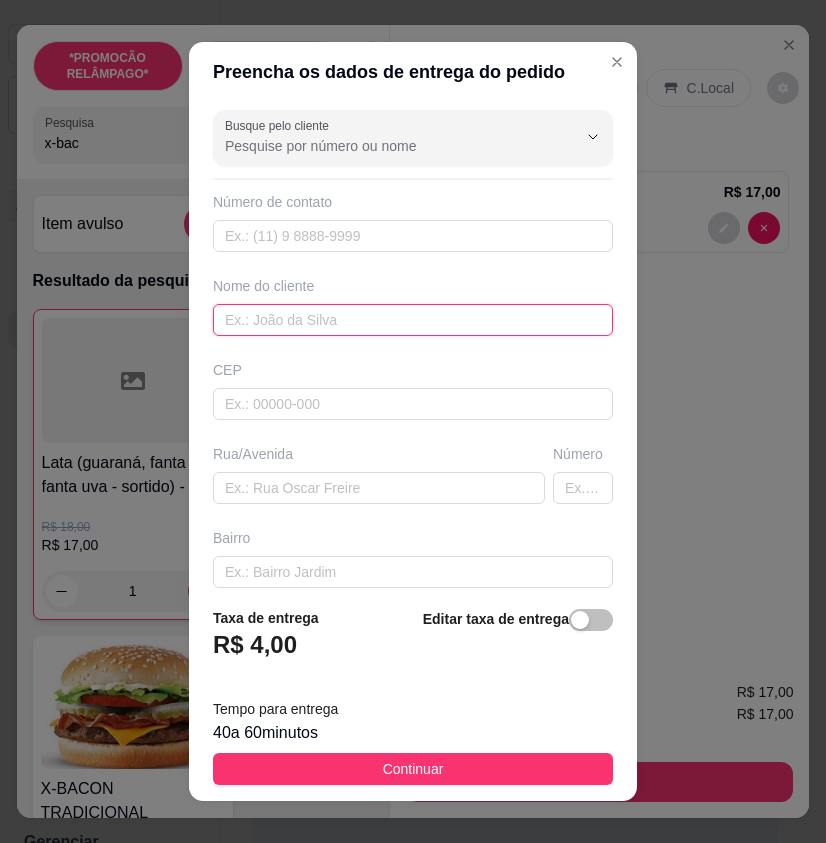 paste on "[NAME]" 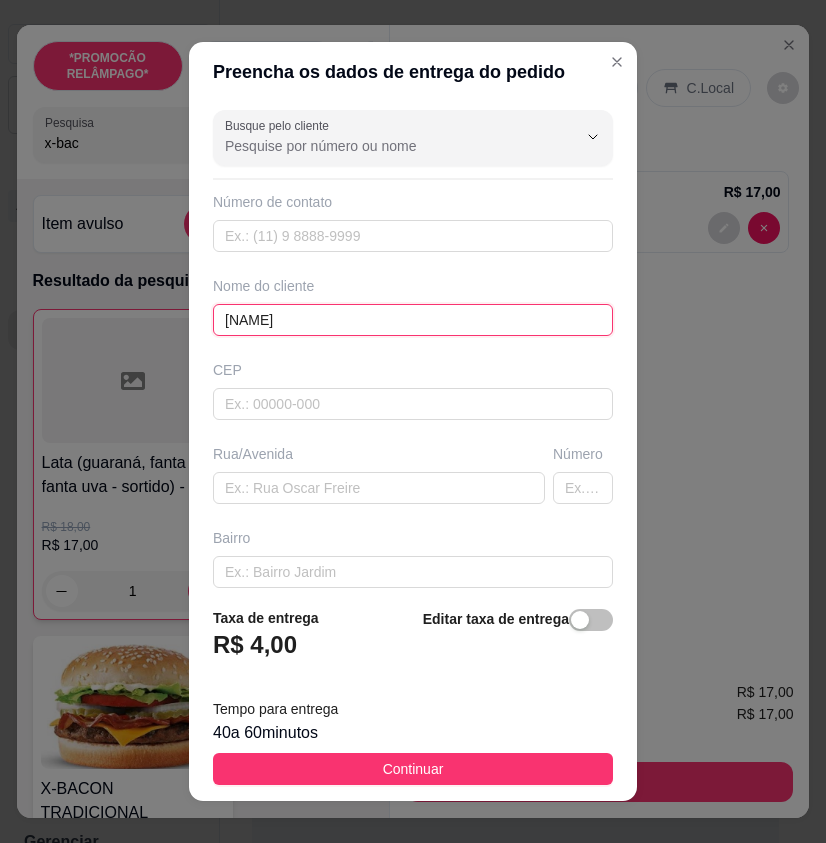 type on "[NAME]" 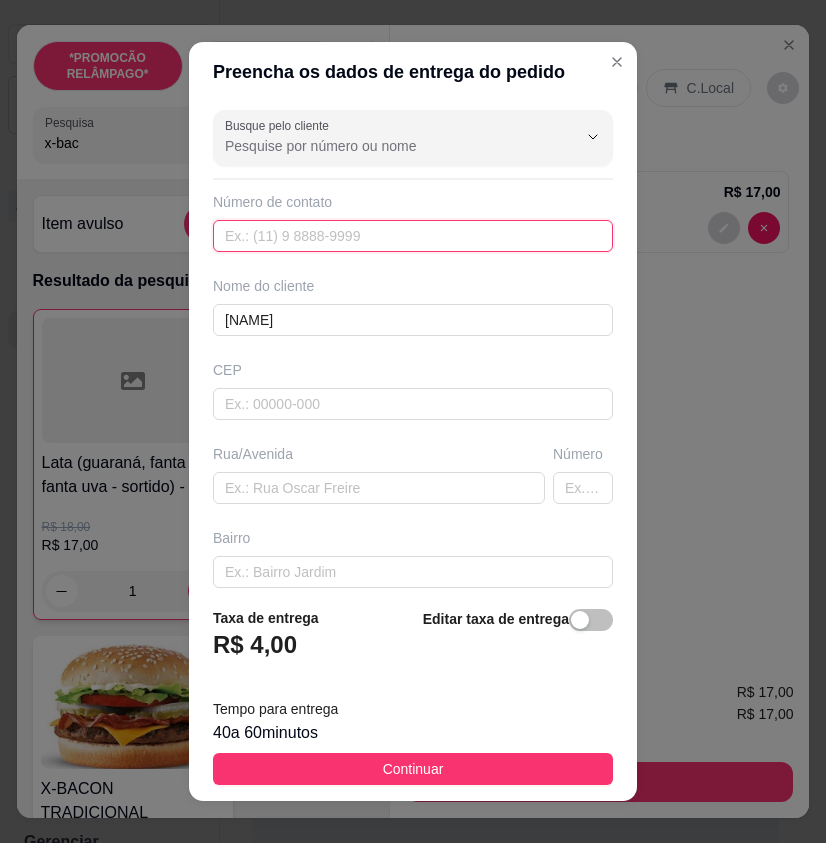 paste on "([PHONE])" 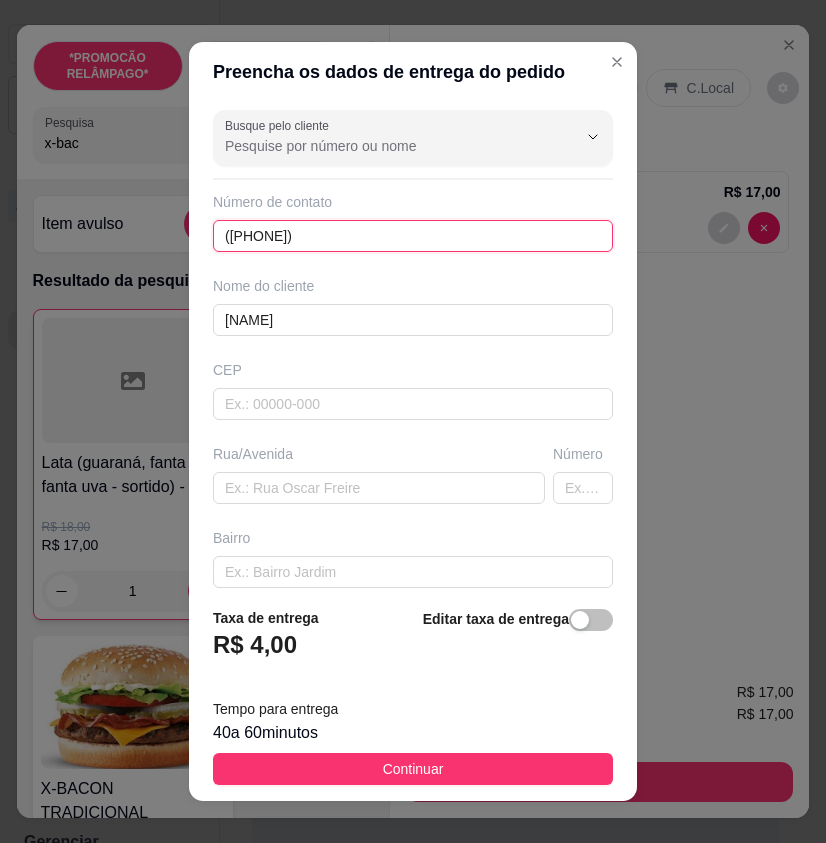type on "([PHONE])" 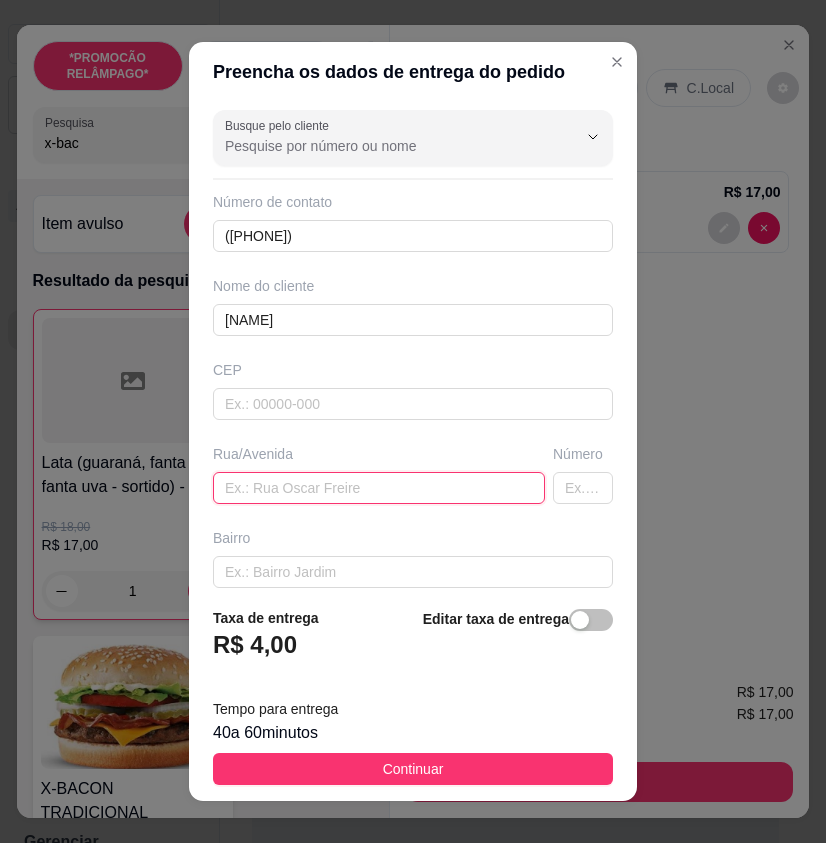 paste on "[STREET], quadra [NUMBER], número [NUMBER]" 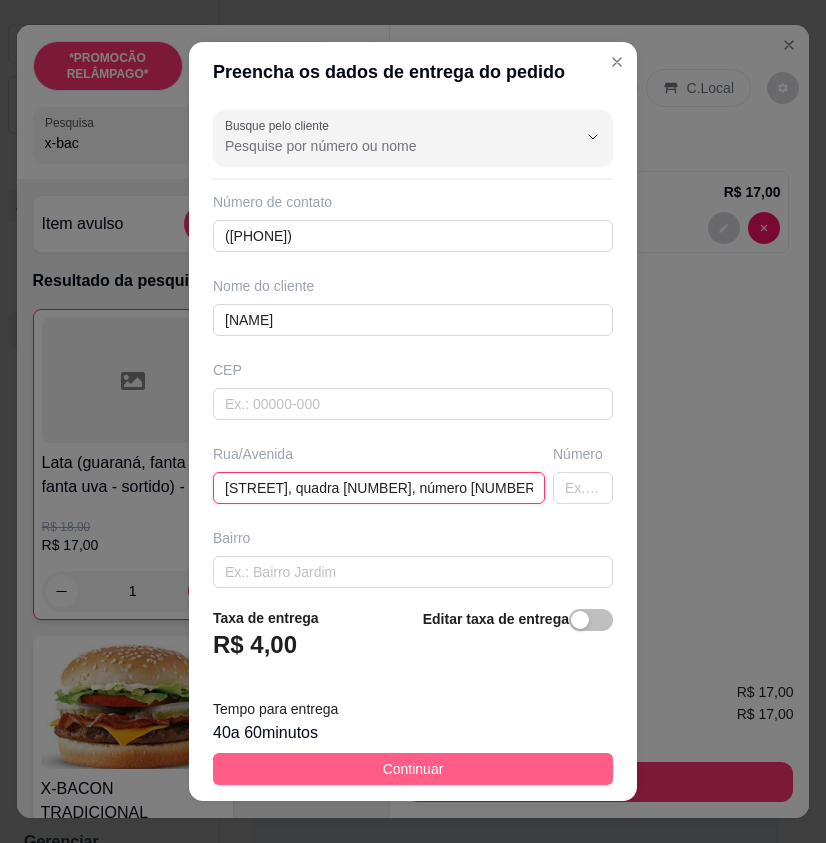 type on "[STREET], quadra [NUMBER], número [NUMBER]" 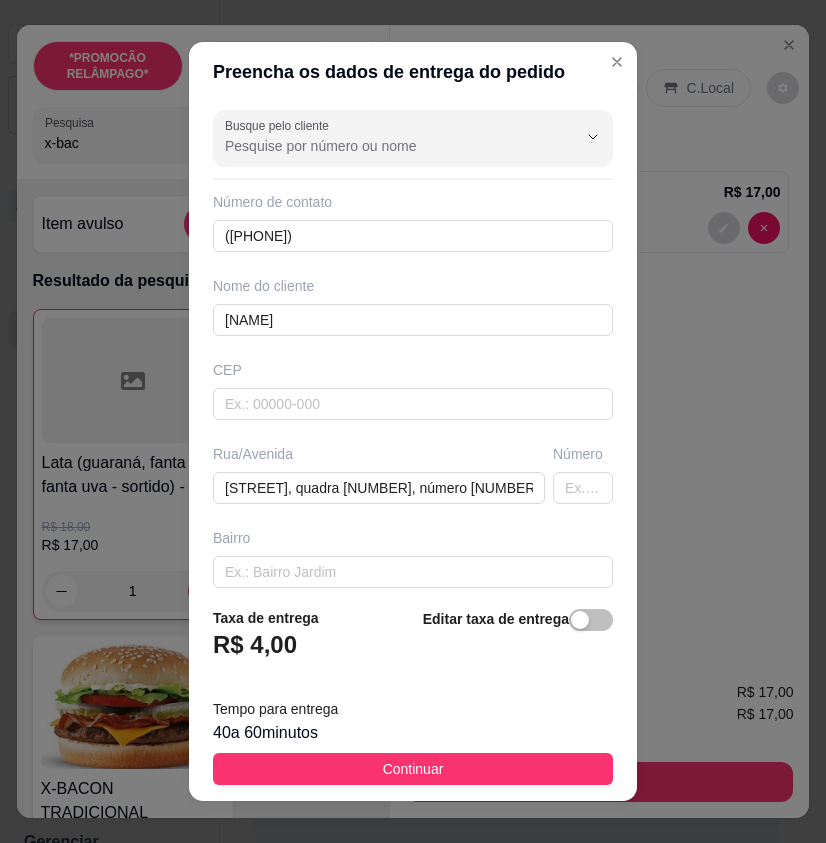 drag, startPoint x: 538, startPoint y: 770, endPoint x: 555, endPoint y: 761, distance: 19.235384 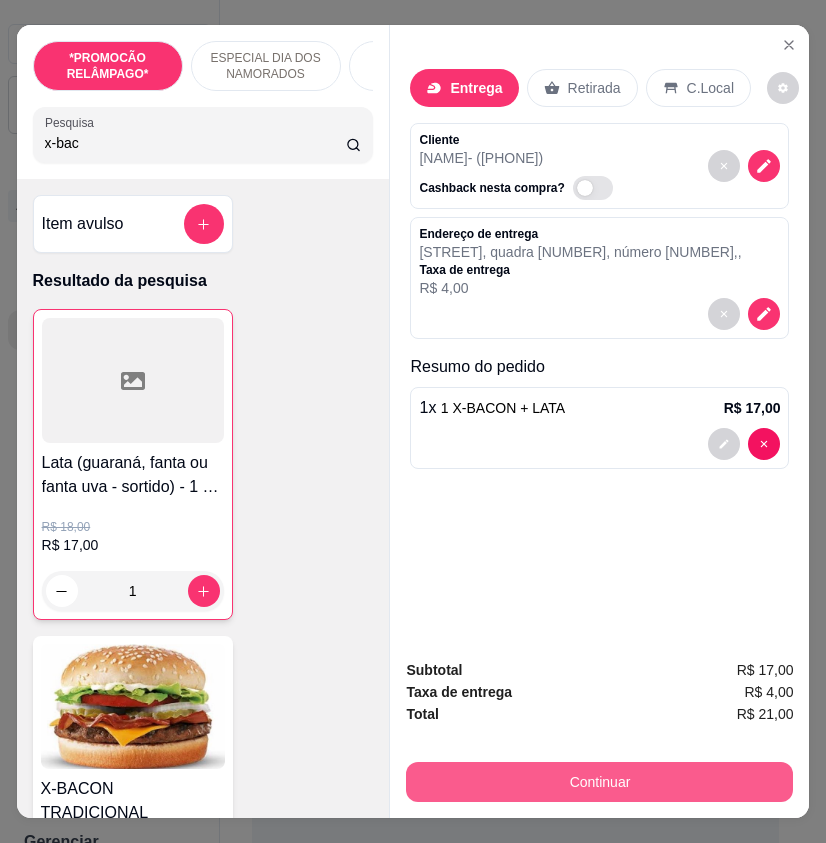 click on "Continuar" at bounding box center (599, 782) 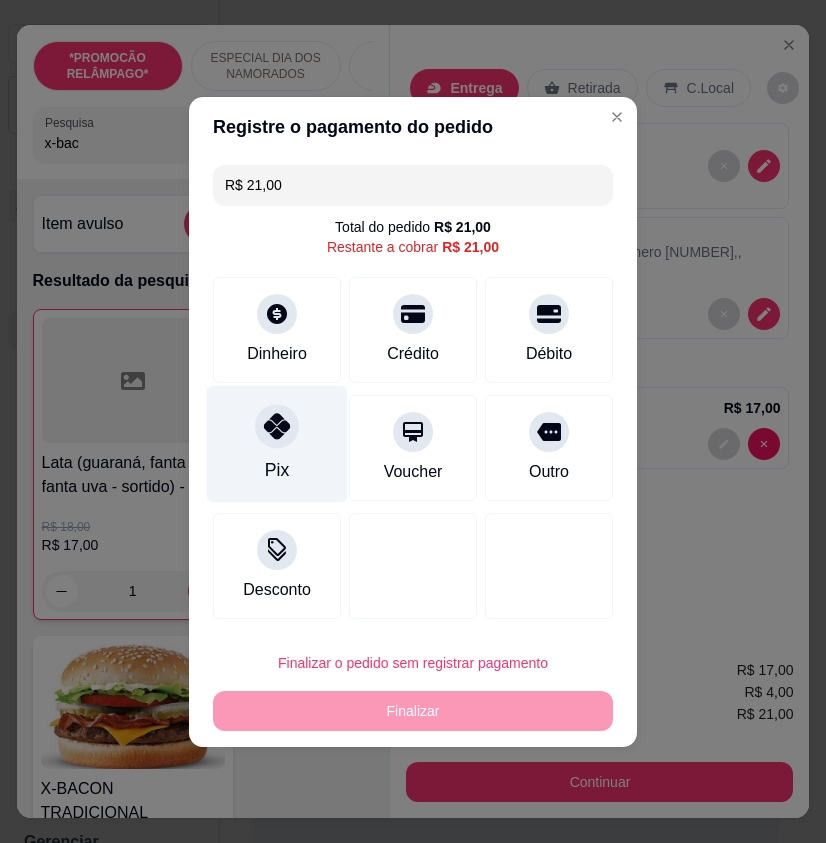 click on "Pix" at bounding box center (277, 443) 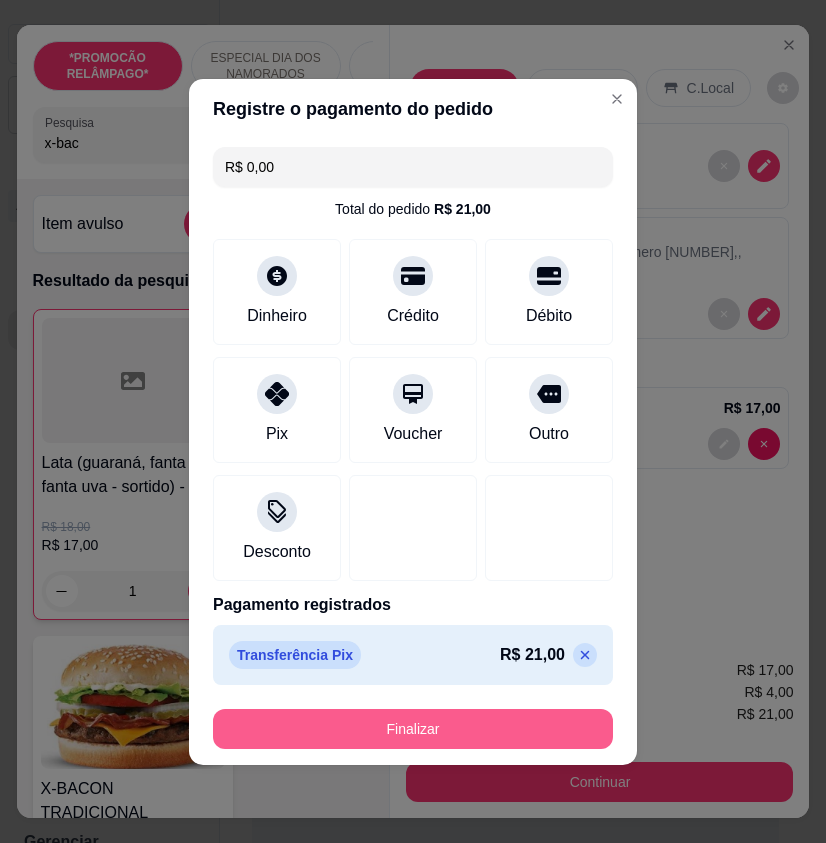 click on "Finalizar" at bounding box center (413, 729) 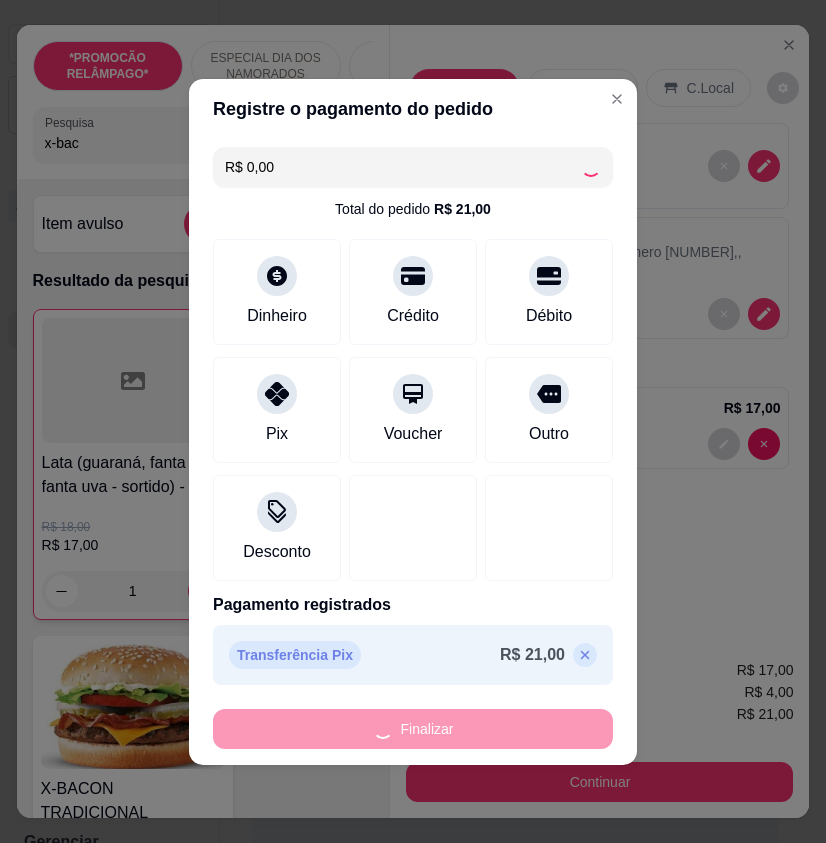 type on "0" 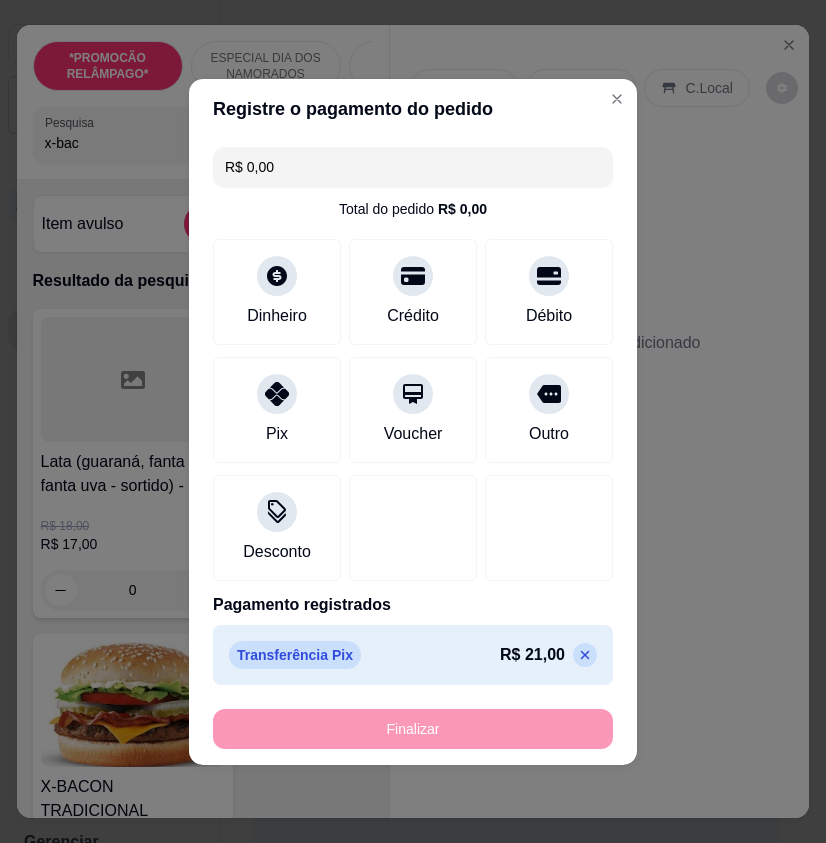 type on "-R$ 21,00" 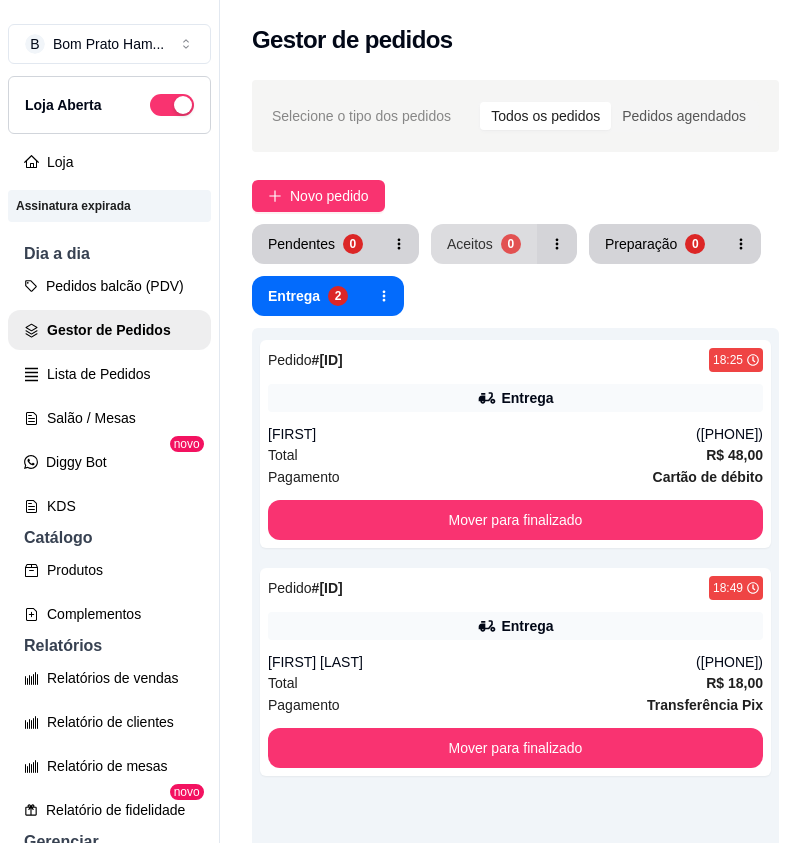 click on "Aceitos 0" at bounding box center (484, 244) 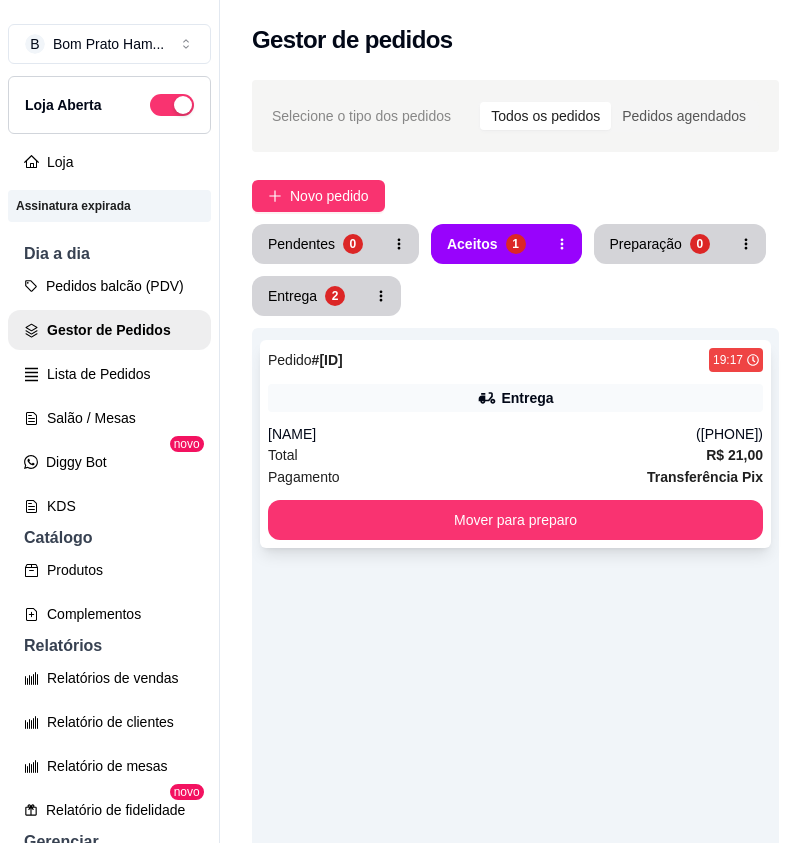 click on "Total R$ 21,00" at bounding box center (515, 455) 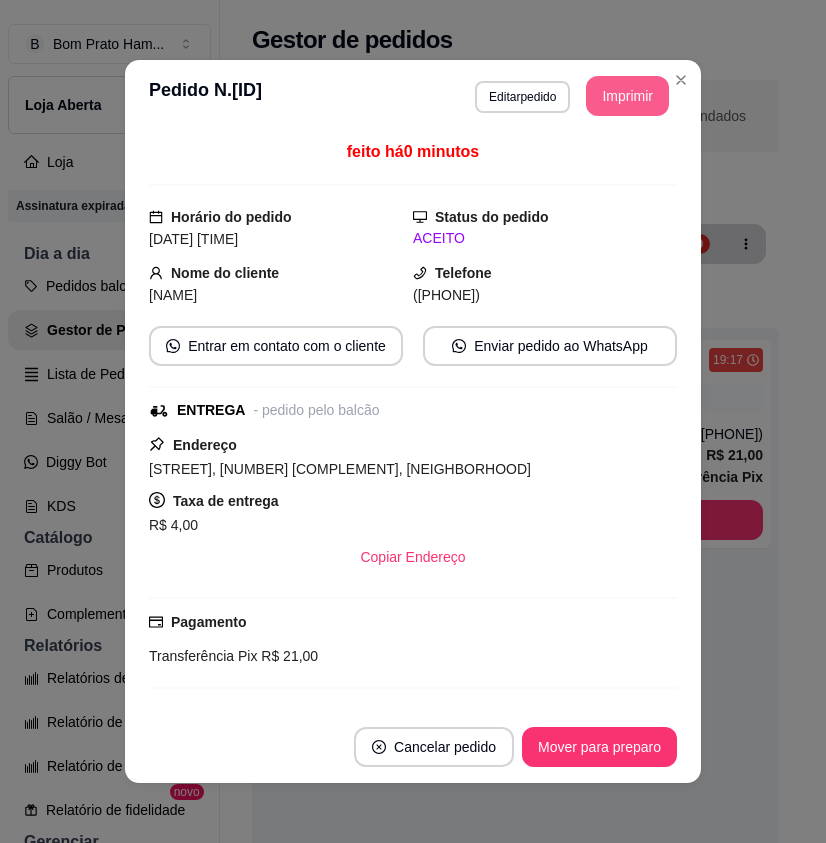 click on "Imprimir" at bounding box center [627, 96] 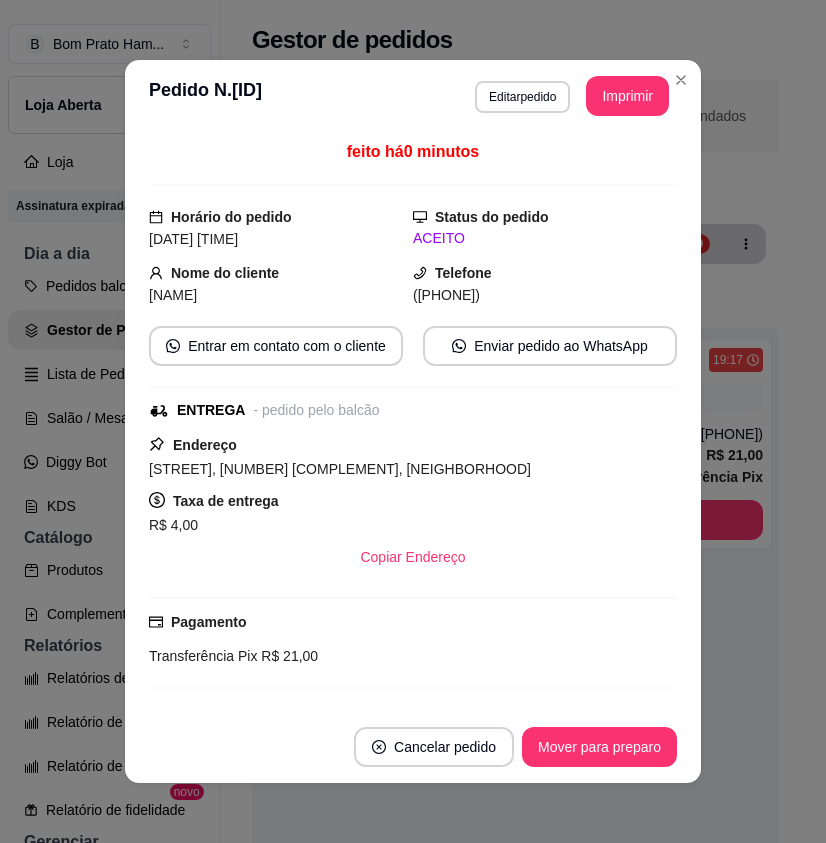 scroll, scrollTop: 0, scrollLeft: 0, axis: both 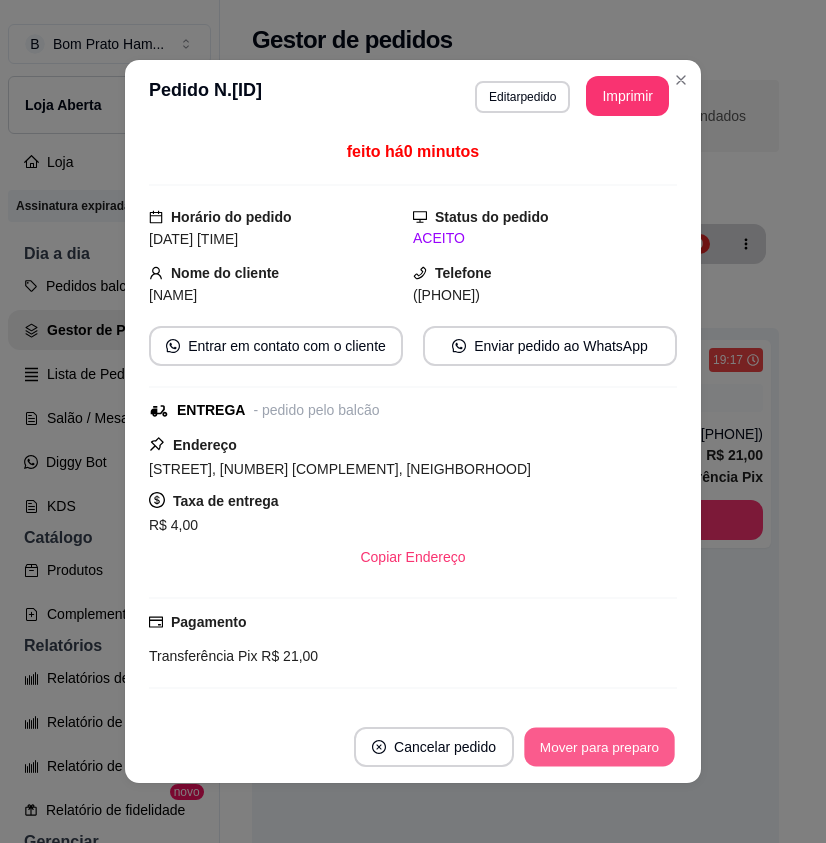 click on "Mover para preparo" at bounding box center (599, 747) 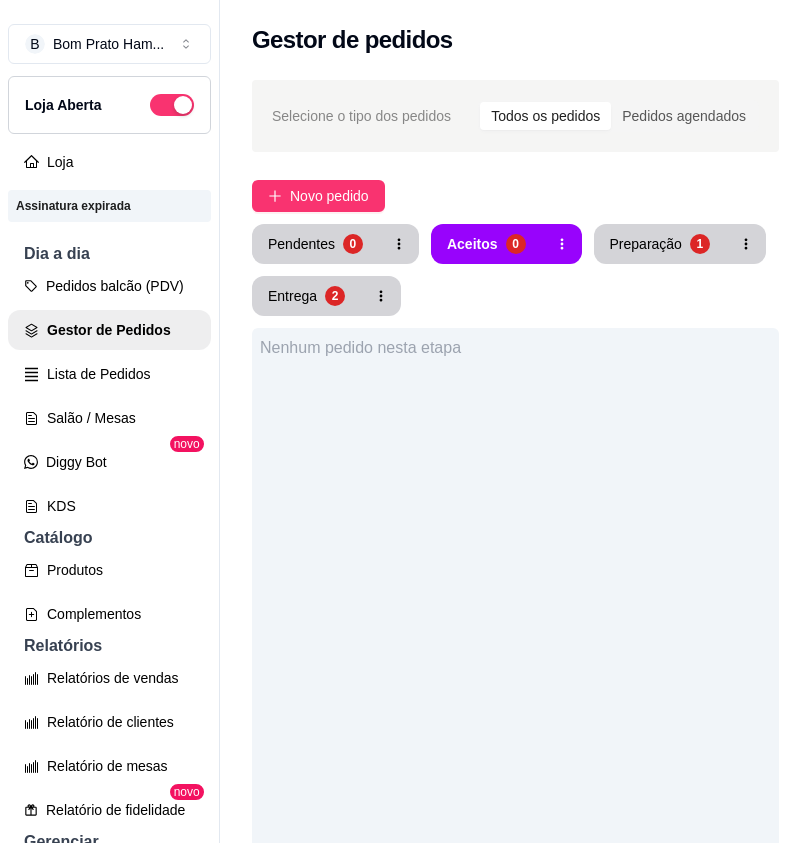 click on "Pendentes 0 Aceitos 0 Preparação 1 Entrega 2 Nenhum pedido nesta etapa" at bounding box center (515, 697) 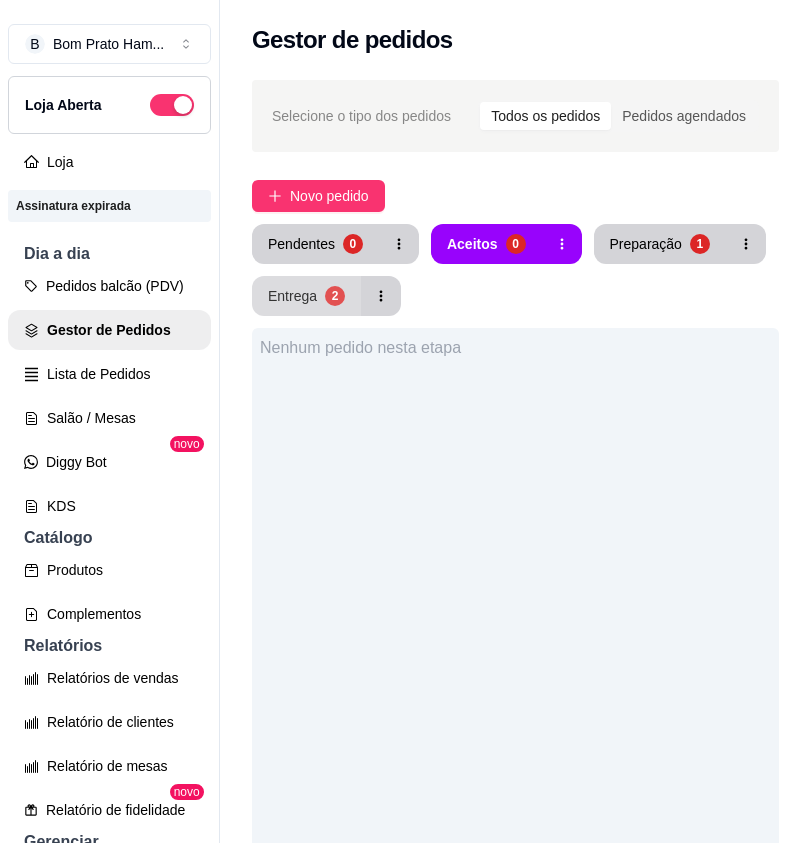 click on "Entrega" at bounding box center [292, 296] 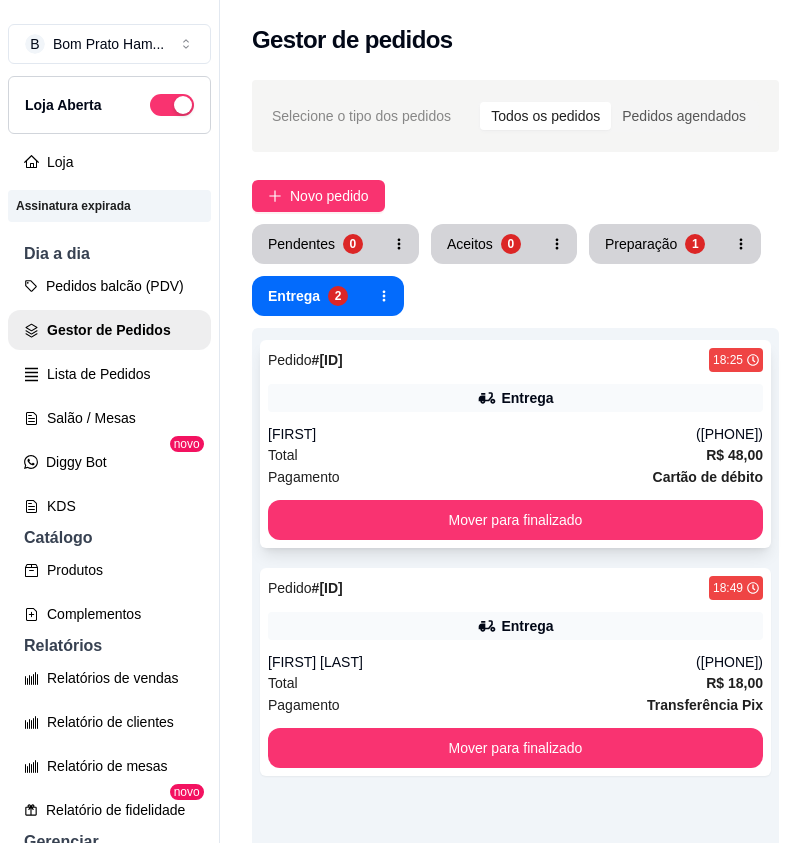 click on "Total R$ 48,00" at bounding box center (515, 455) 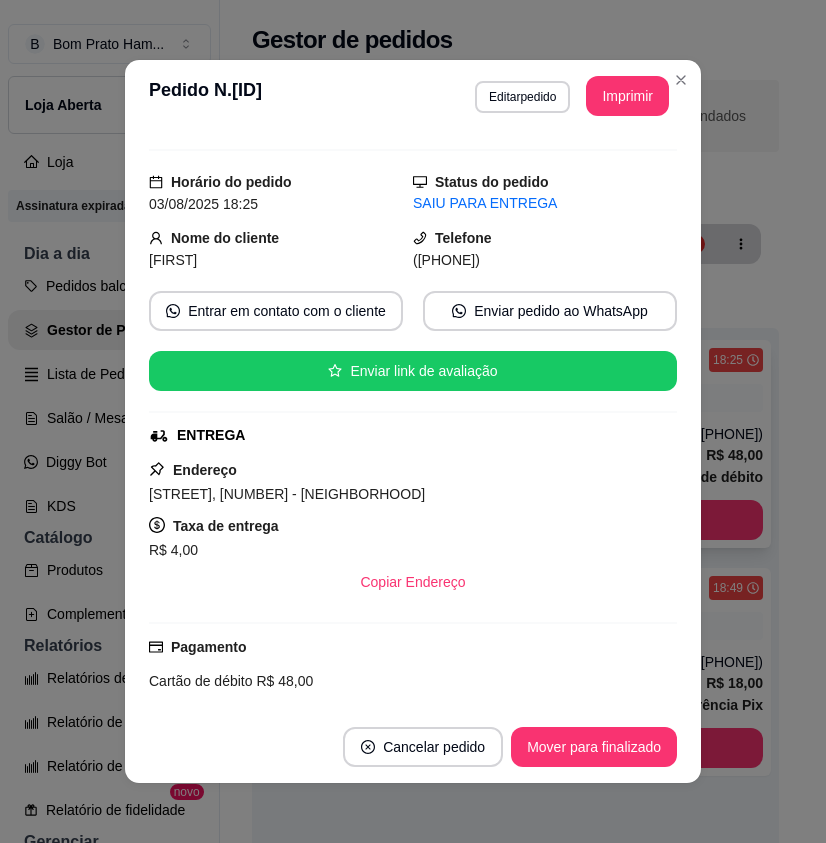 scroll, scrollTop: 0, scrollLeft: 0, axis: both 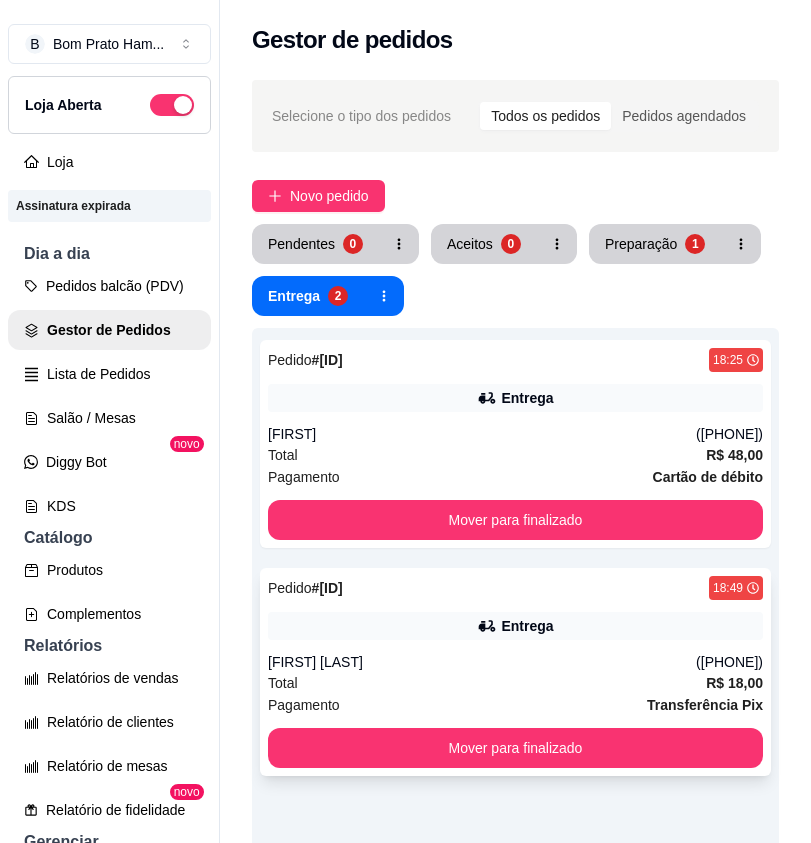 click on "[FIRST] [LAST]" at bounding box center (482, 662) 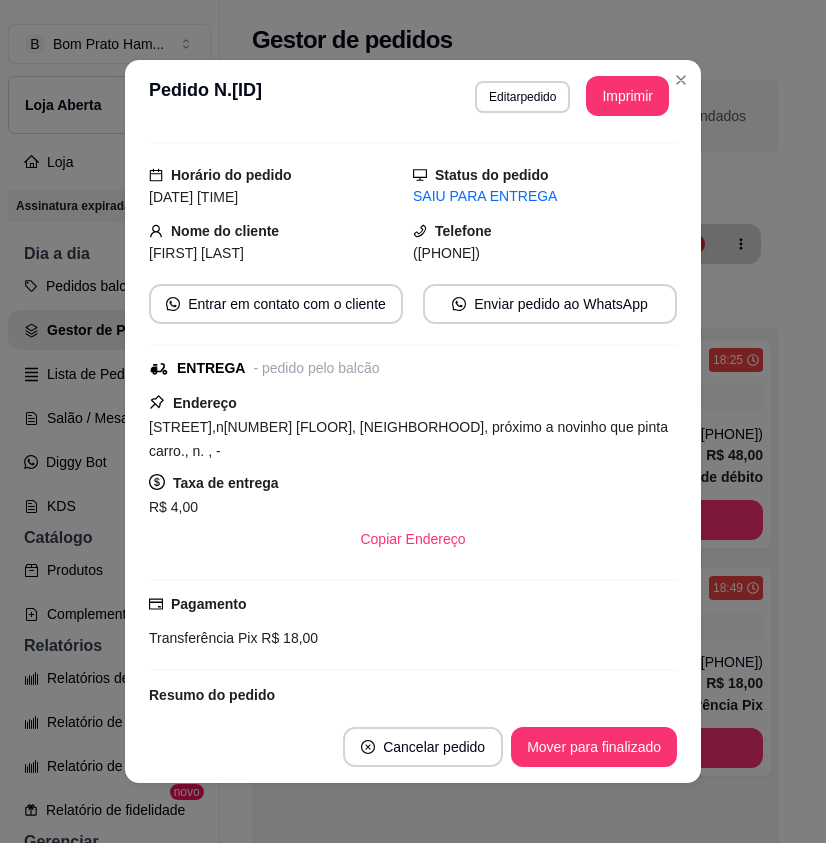 scroll, scrollTop: 0, scrollLeft: 0, axis: both 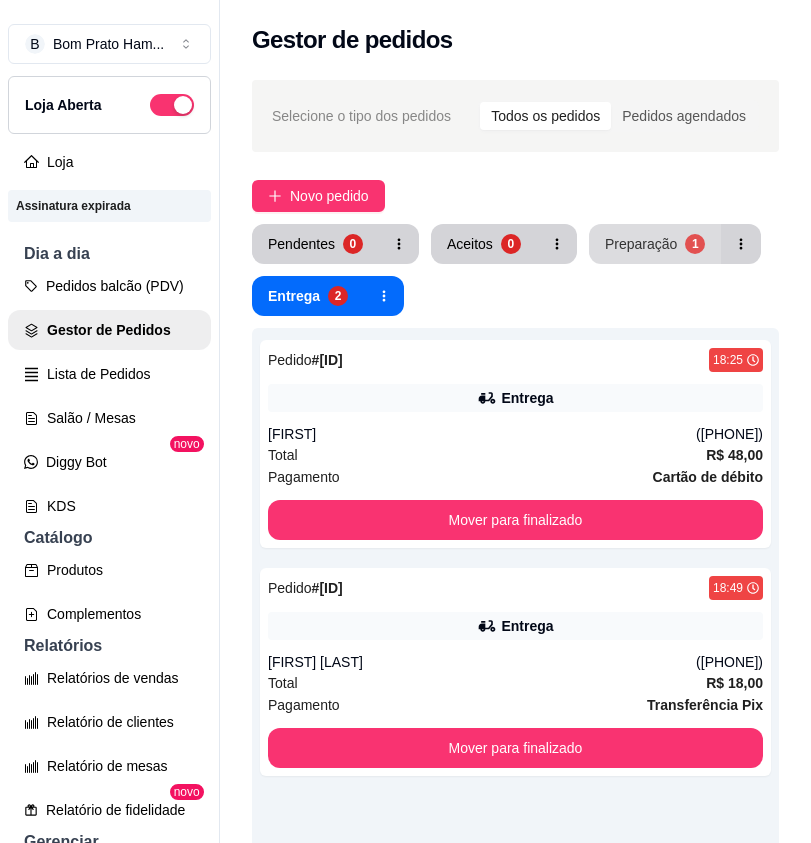 click on "Preparação" at bounding box center [641, 244] 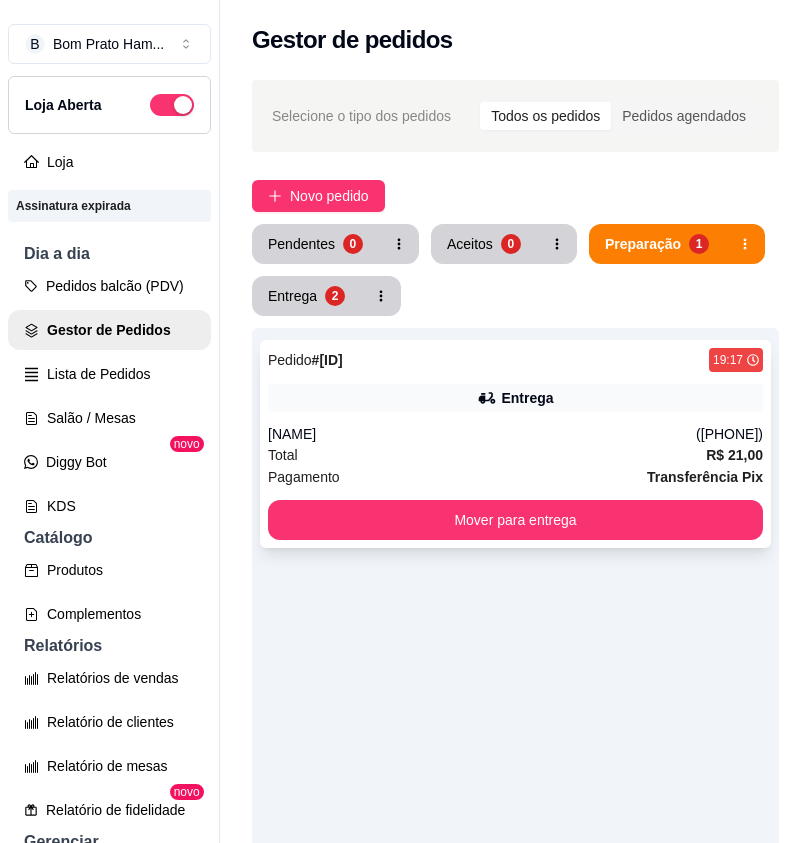 click on "Entrega" at bounding box center (527, 398) 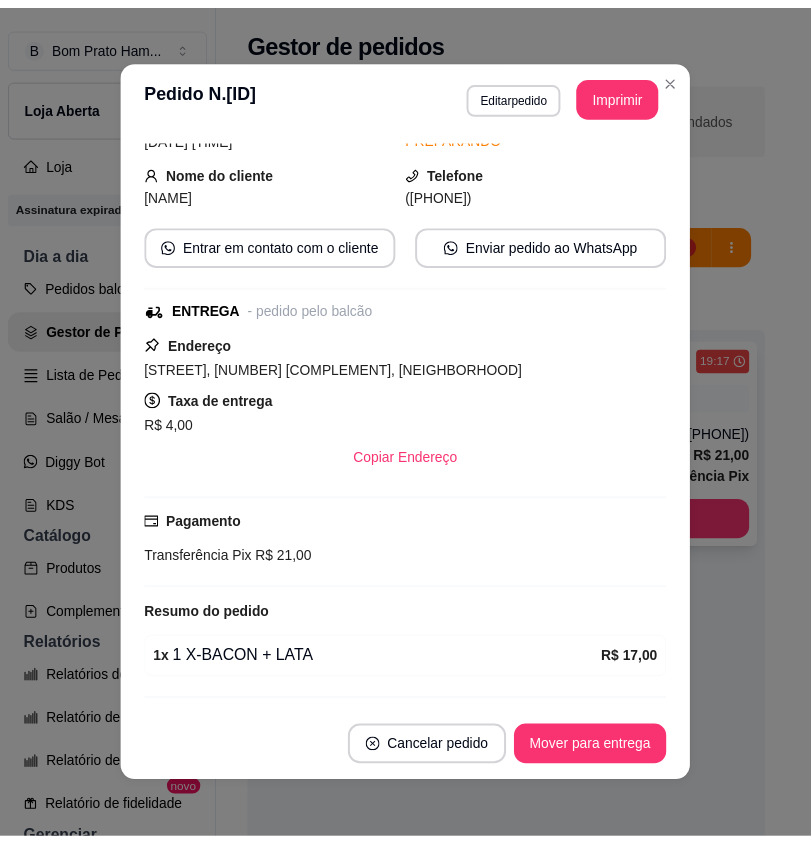 scroll, scrollTop: 154, scrollLeft: 0, axis: vertical 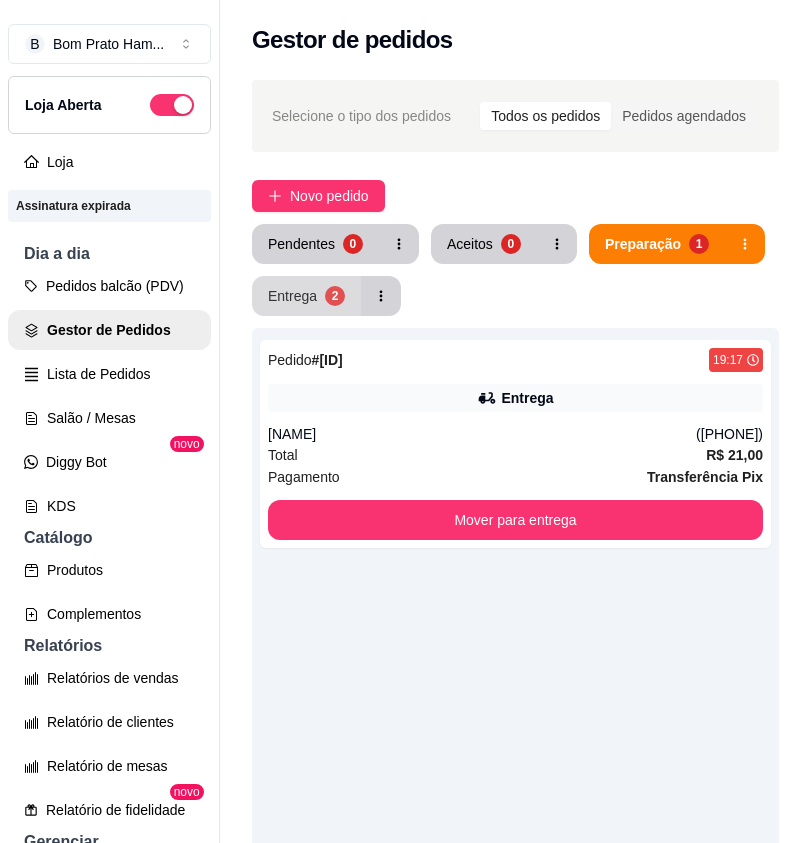click on "Entrega 2" at bounding box center (306, 296) 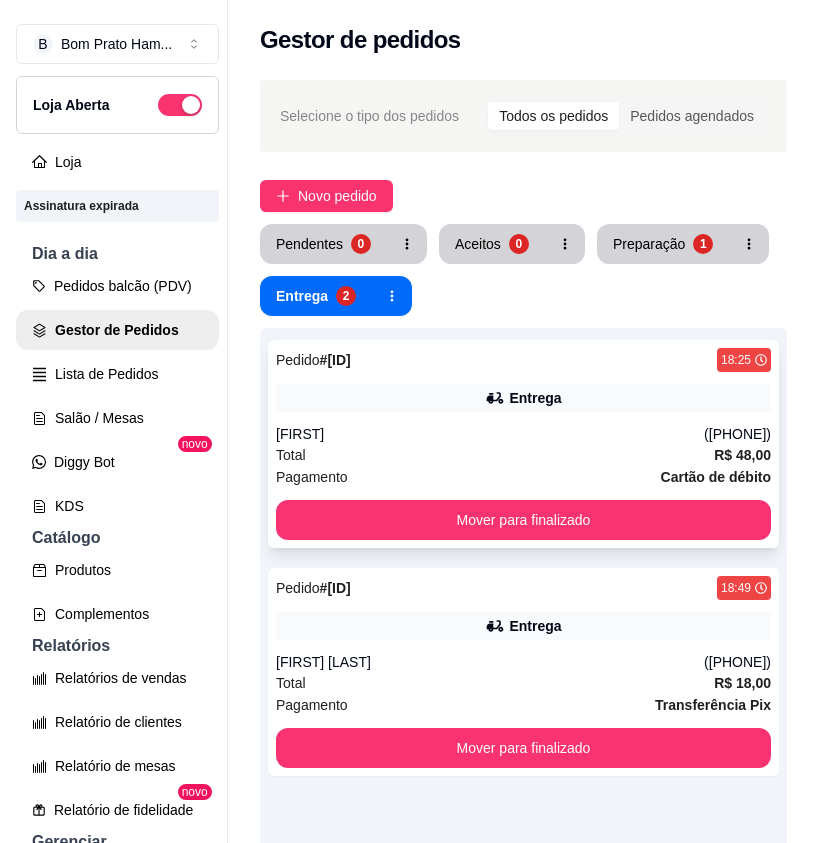 scroll, scrollTop: 100, scrollLeft: 0, axis: vertical 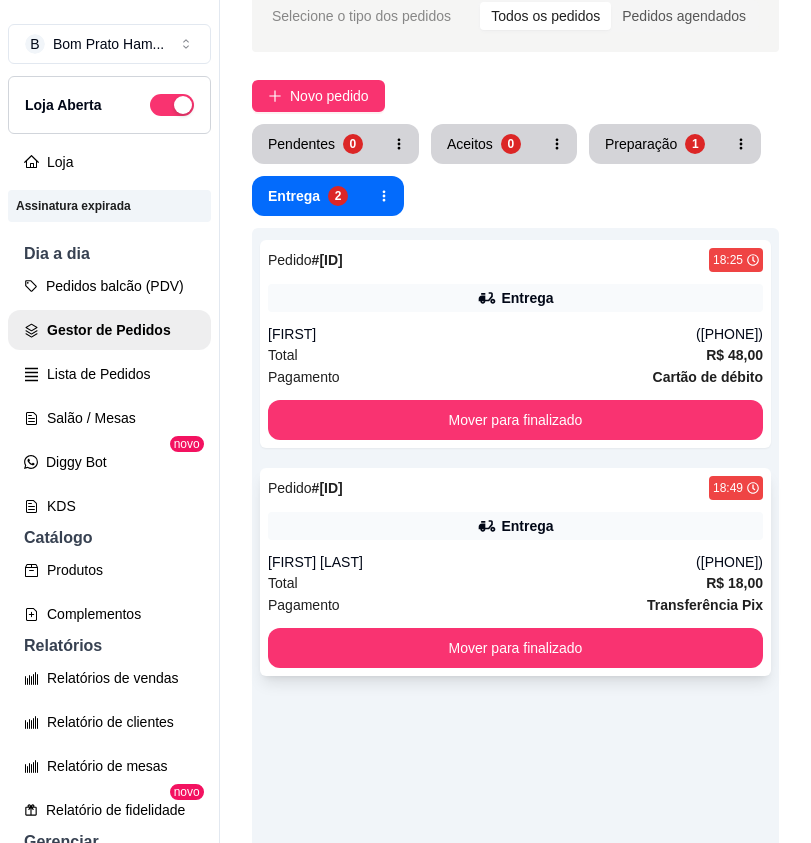 click on "Entrega" at bounding box center (527, 526) 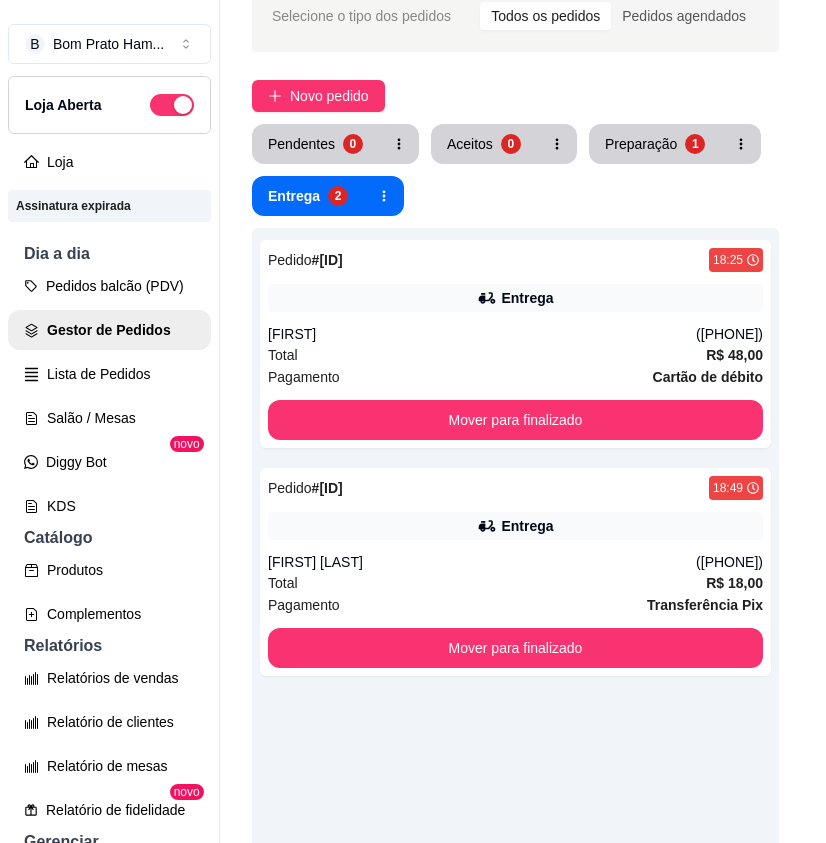 scroll, scrollTop: 178, scrollLeft: 0, axis: vertical 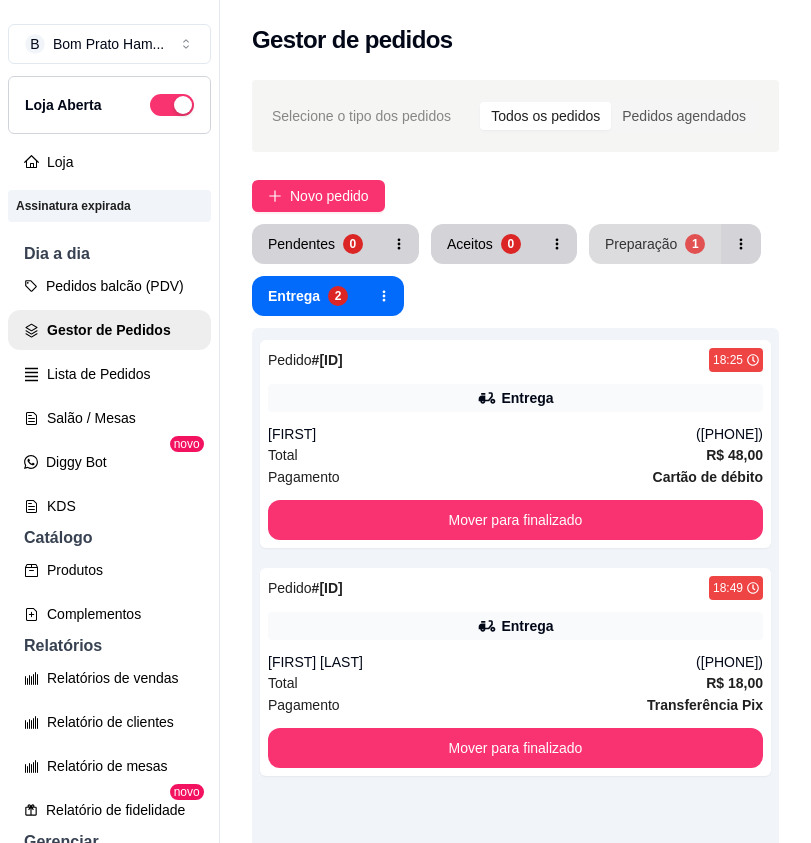 click on "Preparação 1" at bounding box center (655, 244) 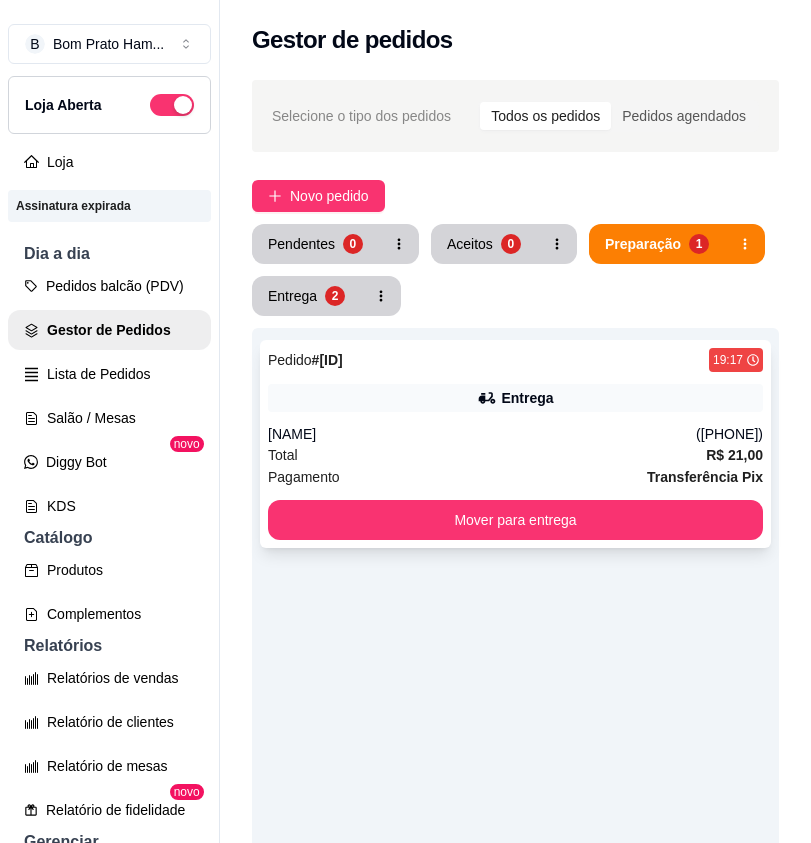 click on "Entrega" at bounding box center (527, 398) 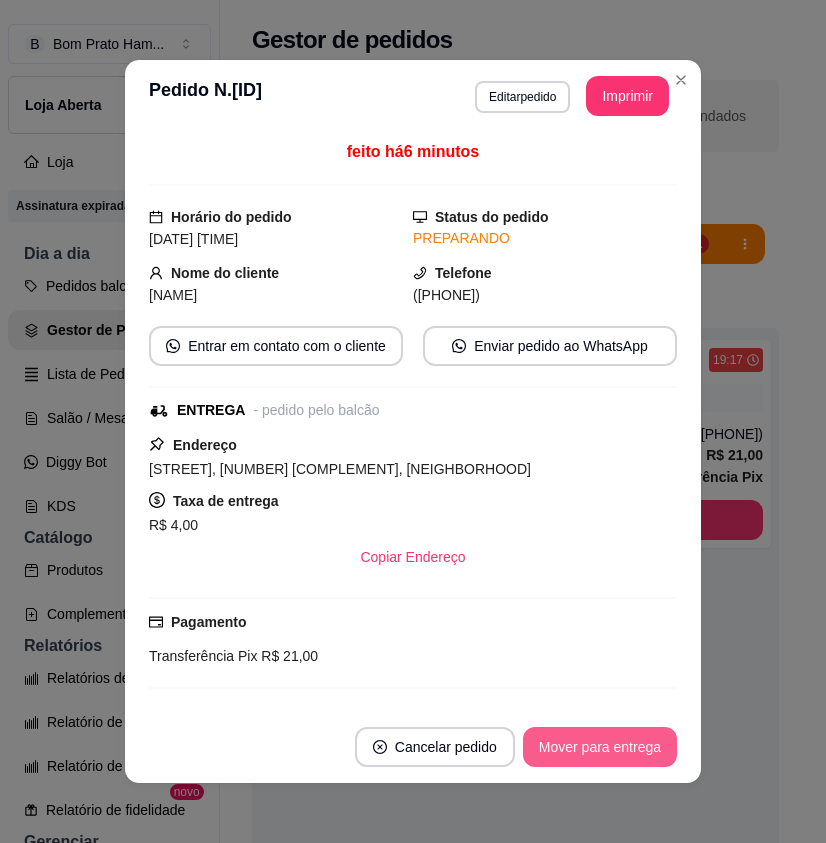 click on "Mover para entrega" at bounding box center [600, 747] 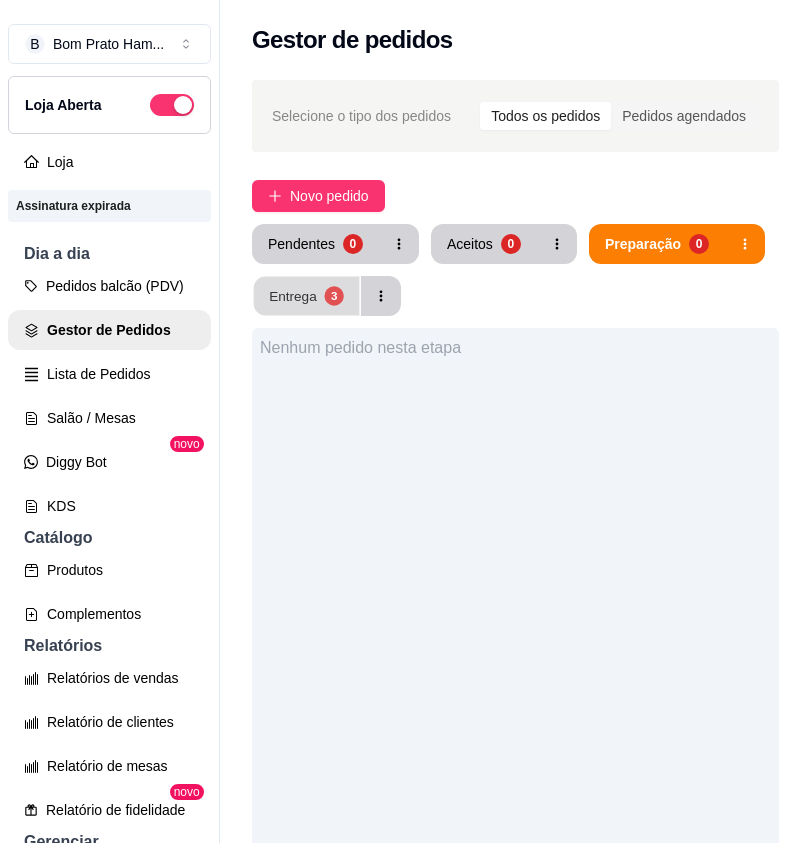 click on "Entrega" at bounding box center [293, 295] 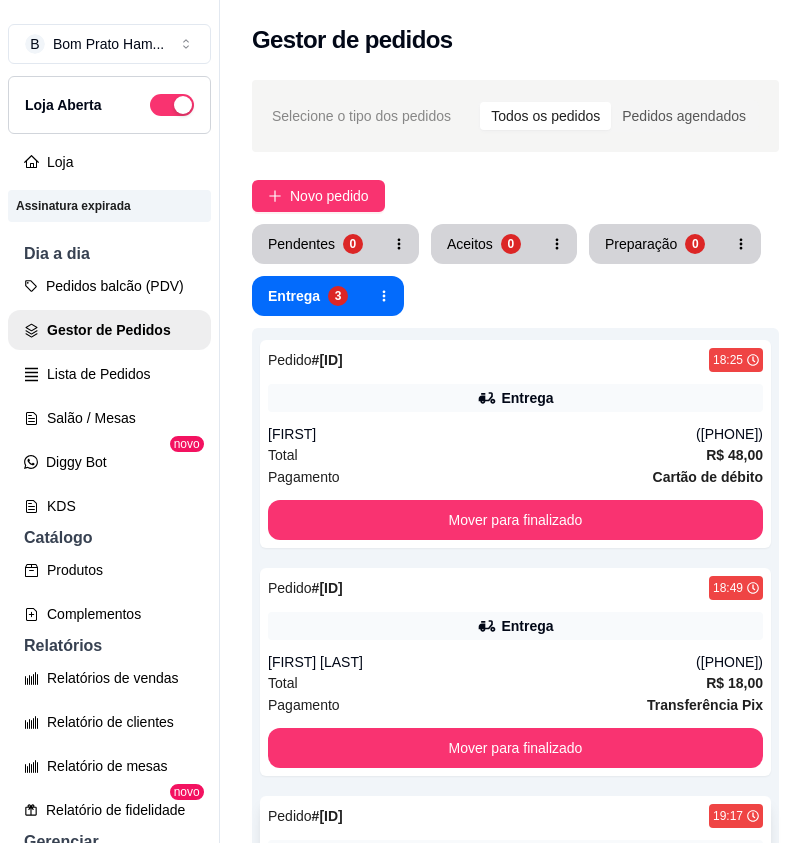 scroll, scrollTop: 200, scrollLeft: 0, axis: vertical 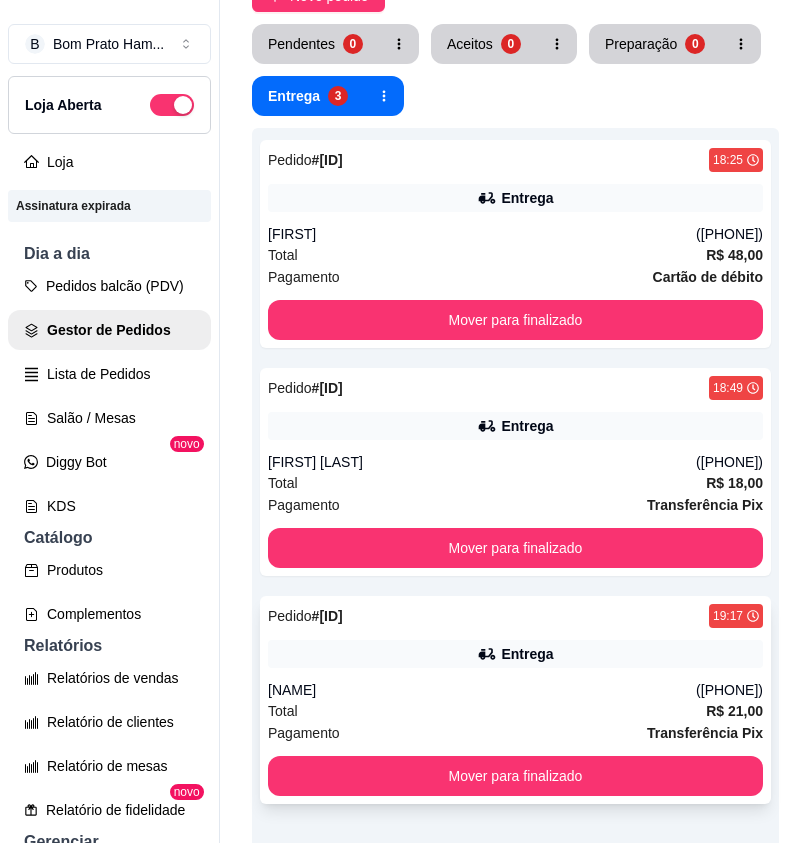 click on "Total R$ 21,00" at bounding box center [515, 711] 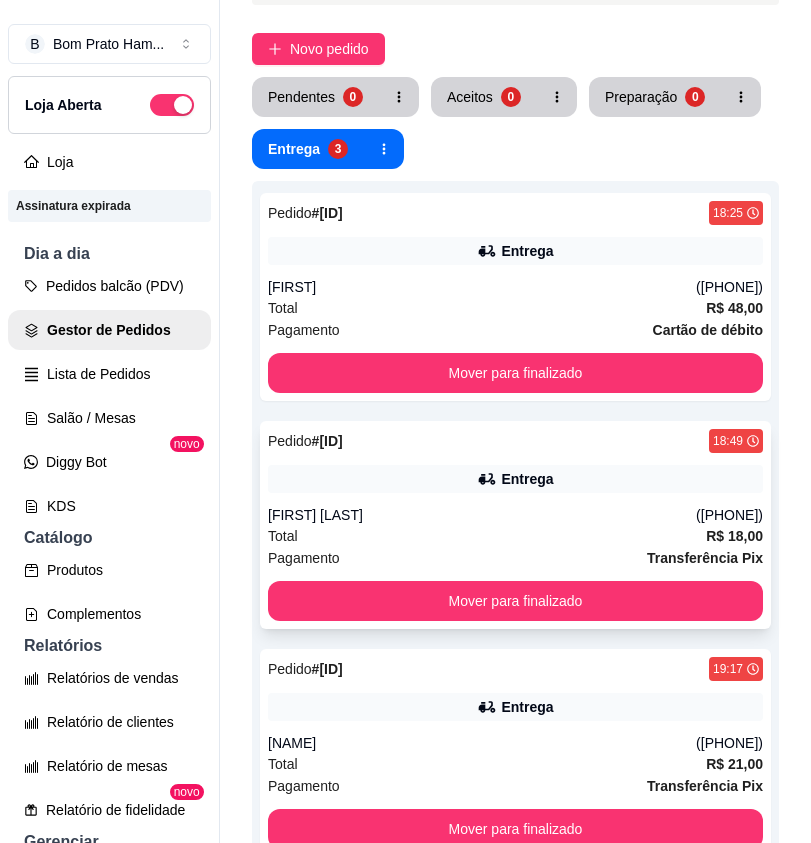 scroll, scrollTop: 0, scrollLeft: 0, axis: both 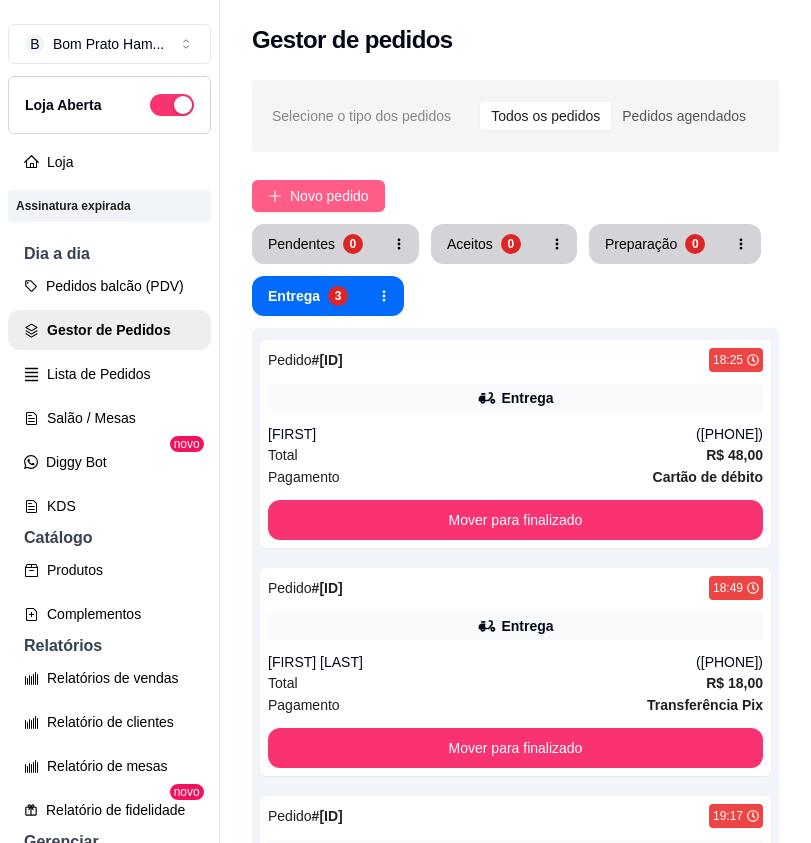 click on "Novo pedido" at bounding box center [329, 196] 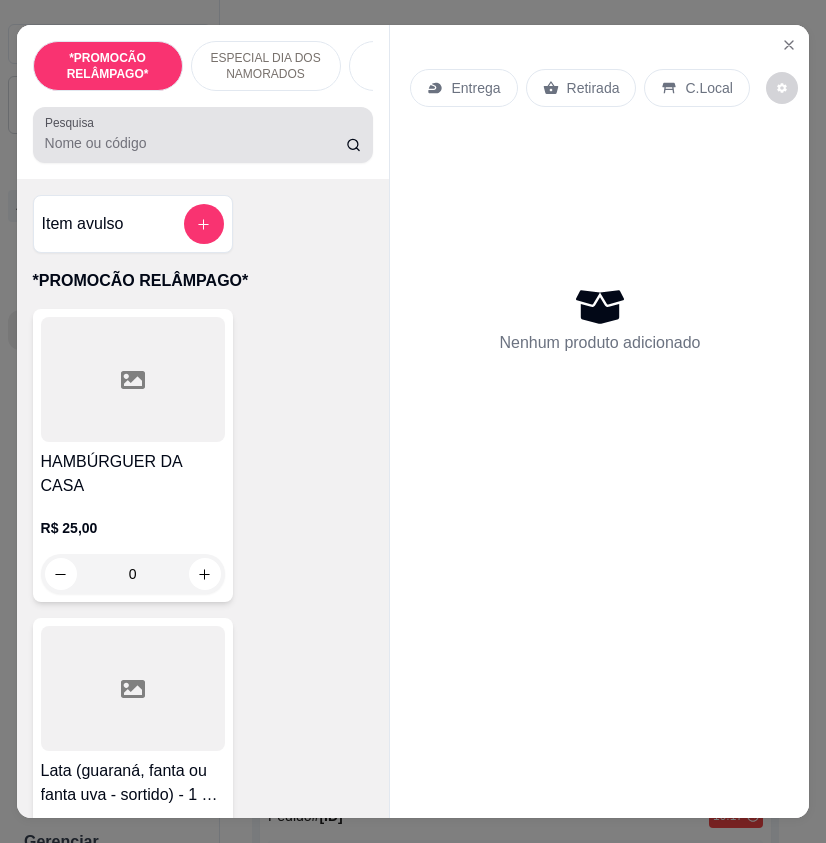 click on "Pesquisa" at bounding box center [196, 143] 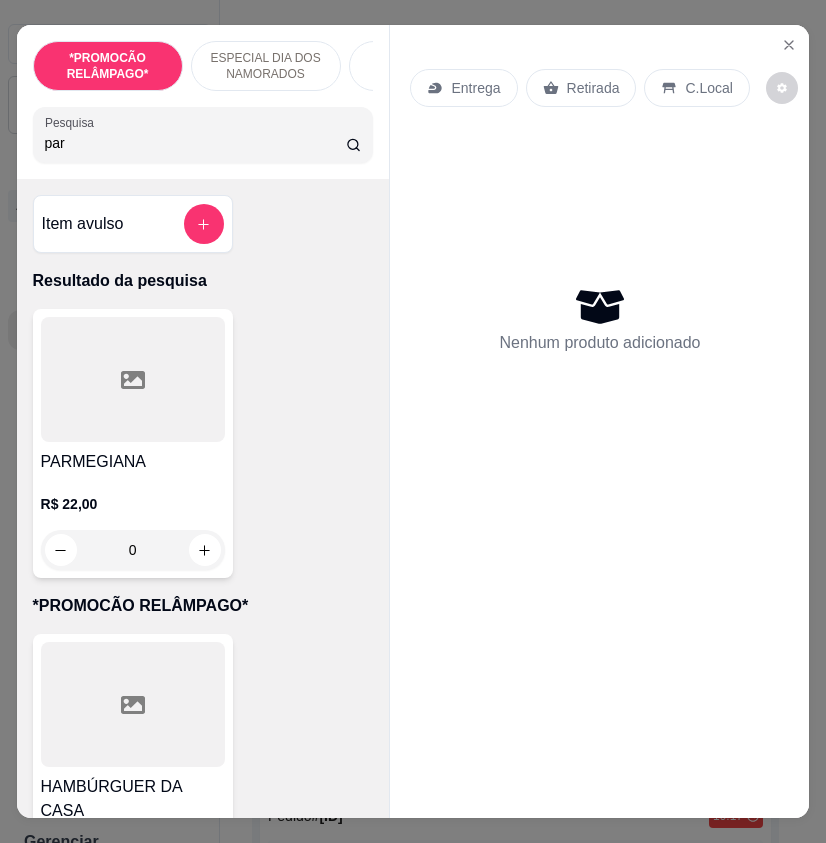type on "par" 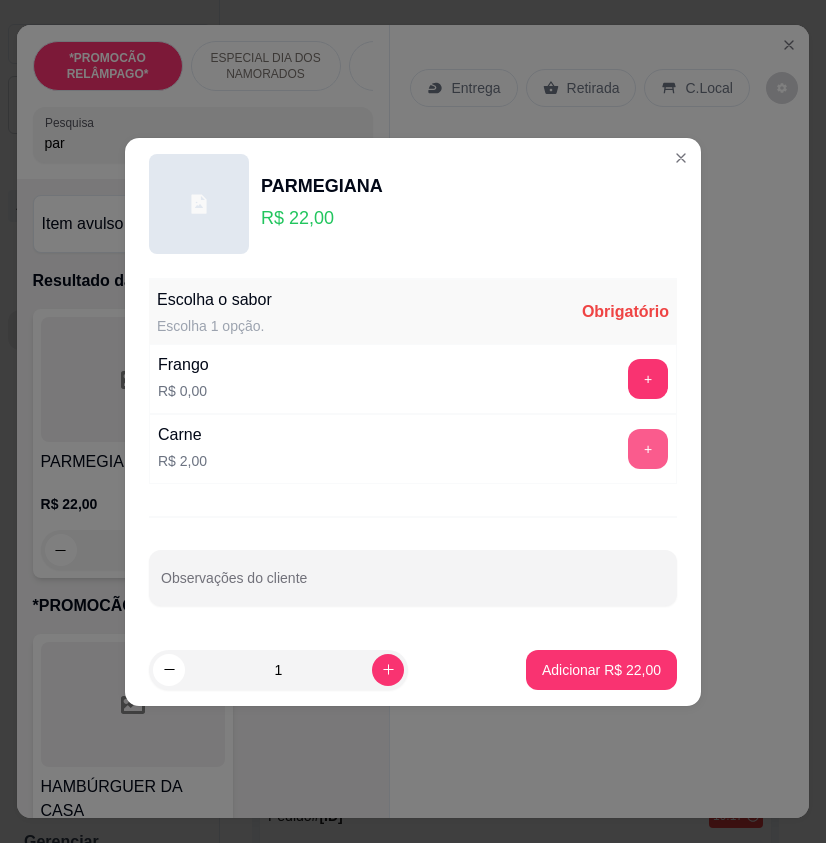 click on "+" at bounding box center [648, 449] 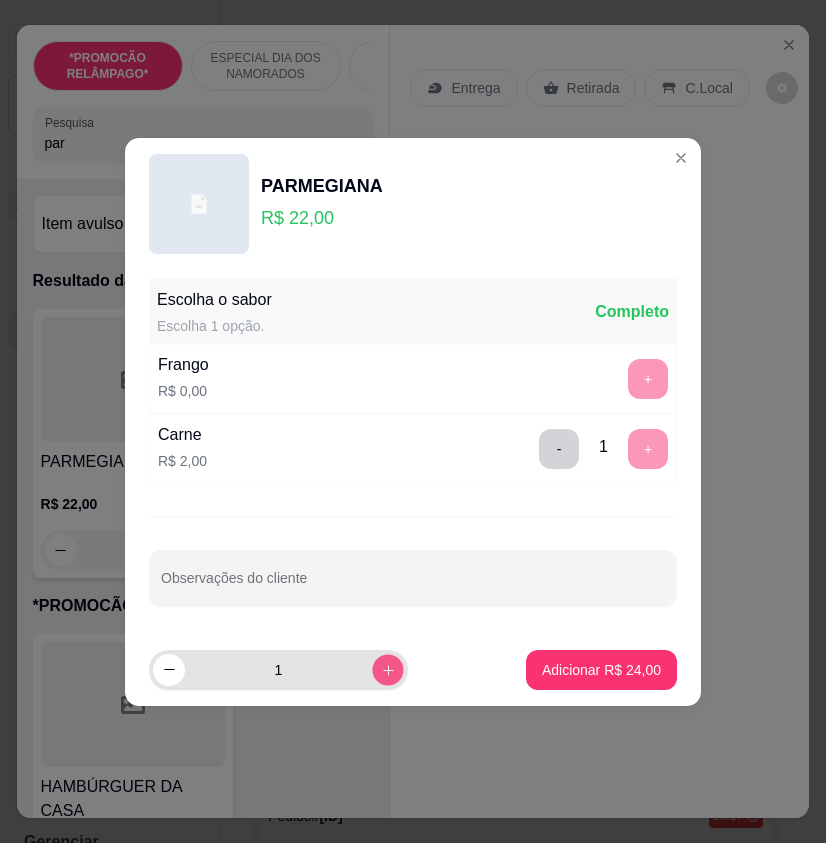 click 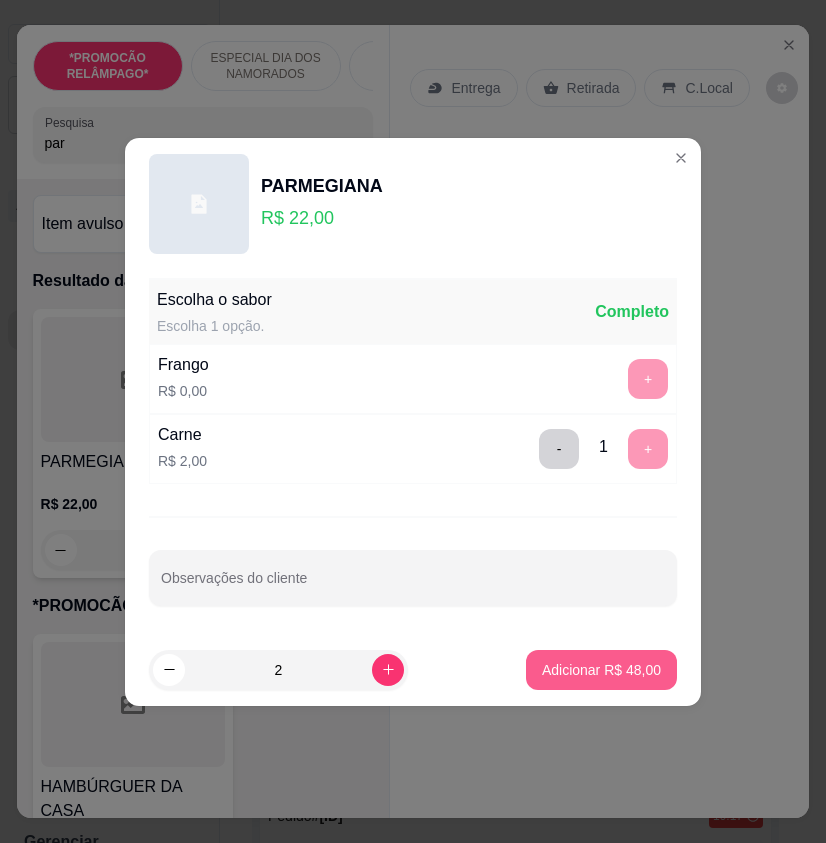 click on "Adicionar   R$ 48,00" at bounding box center [601, 670] 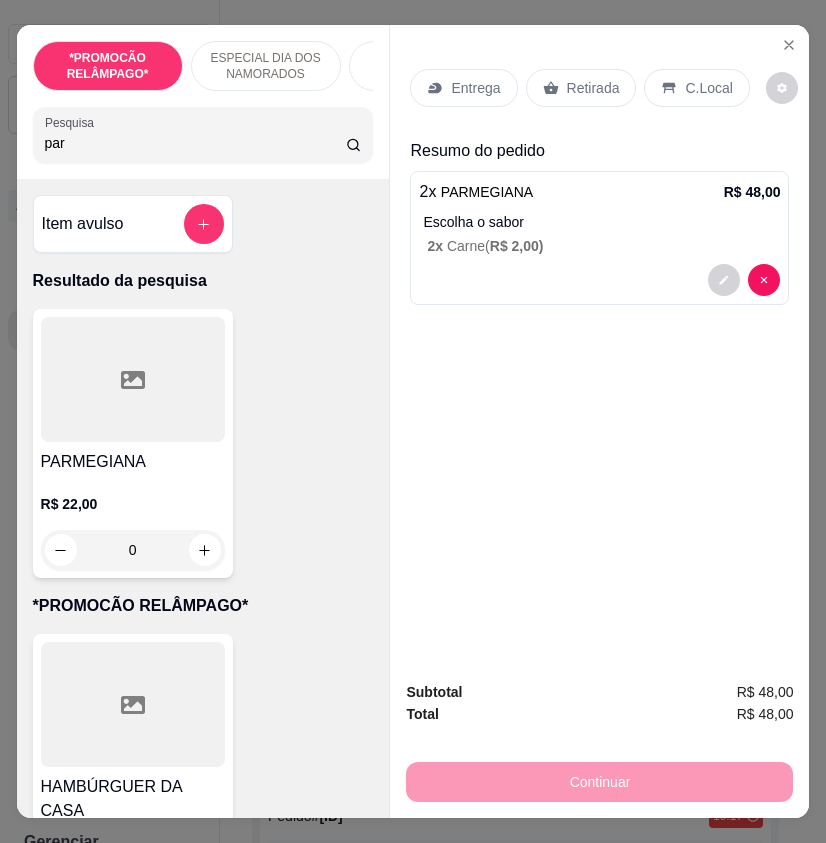 click on "Retirada" at bounding box center [593, 88] 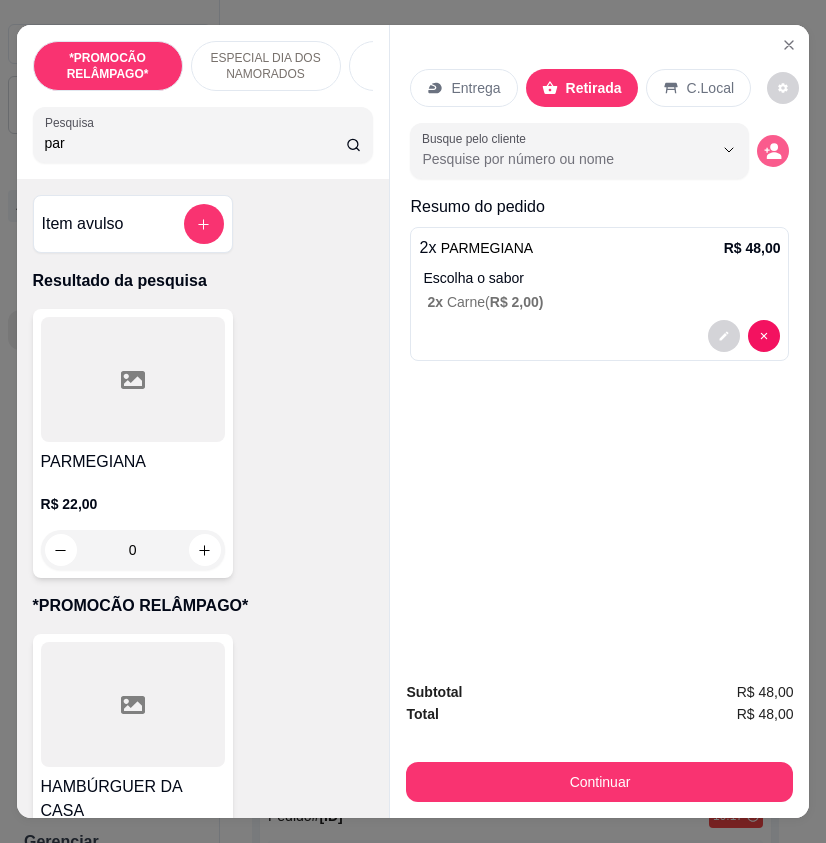 click 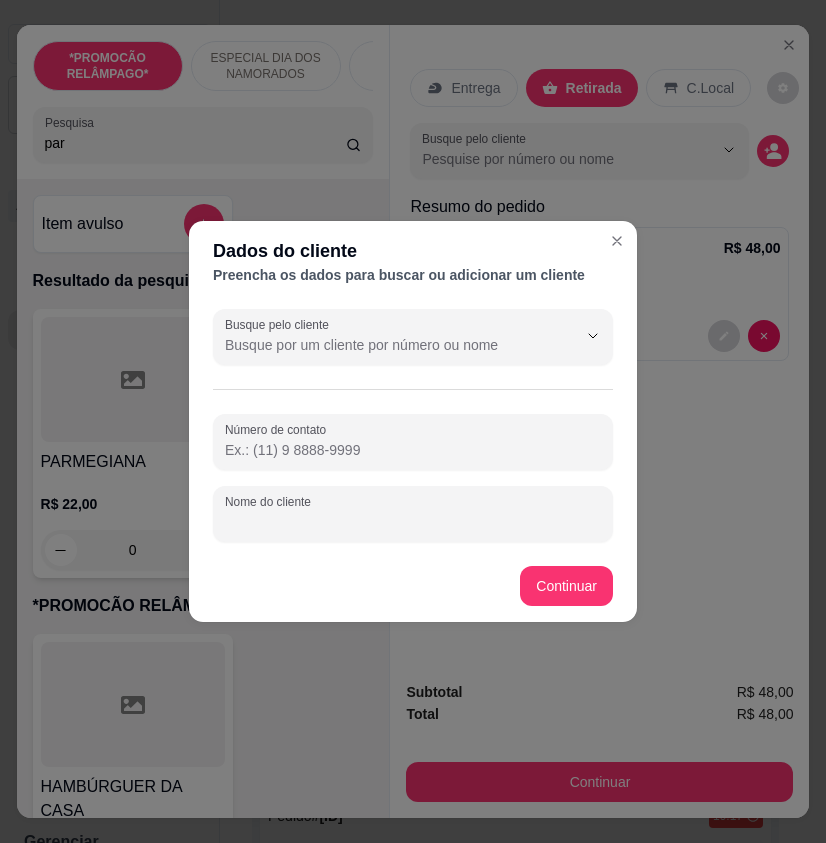 paste on "[FIRST]" 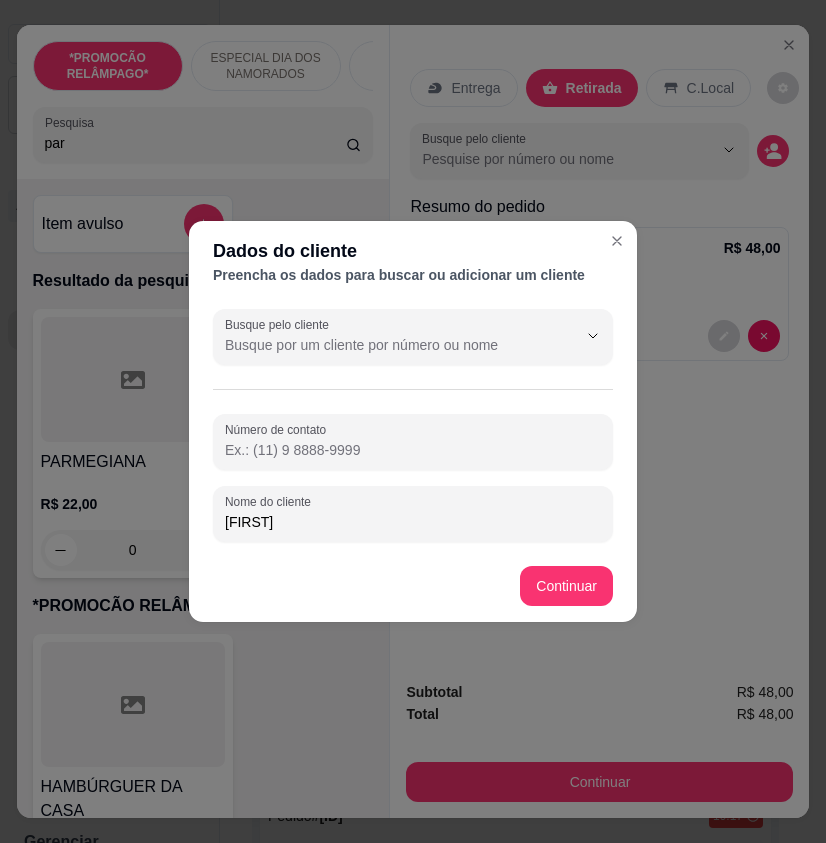 type on "[FIRST]" 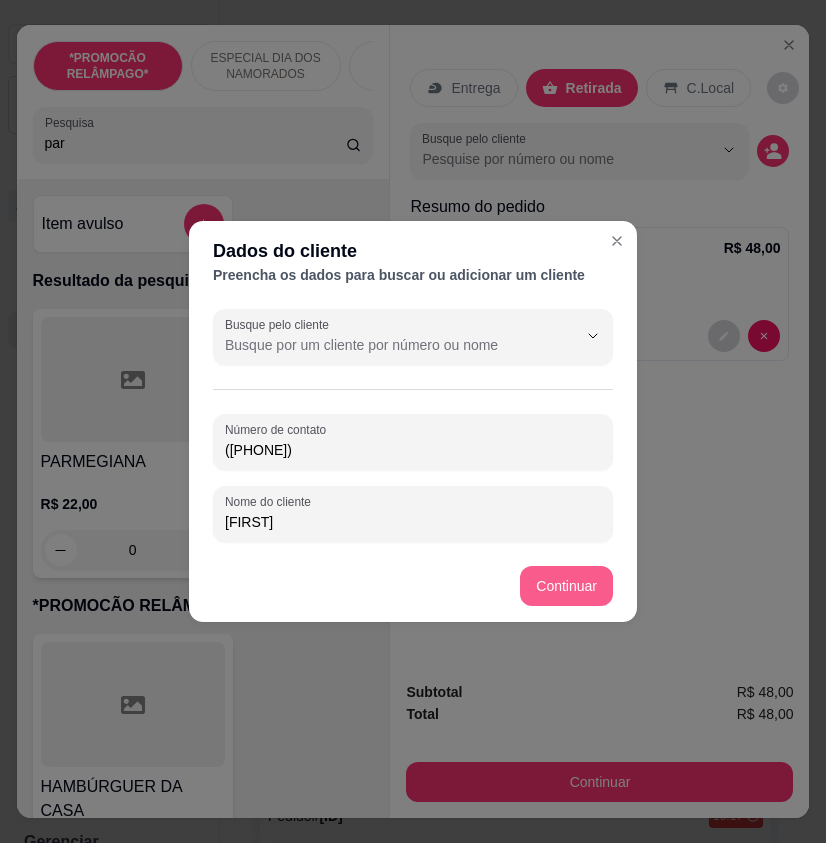 type on "([PHONE])" 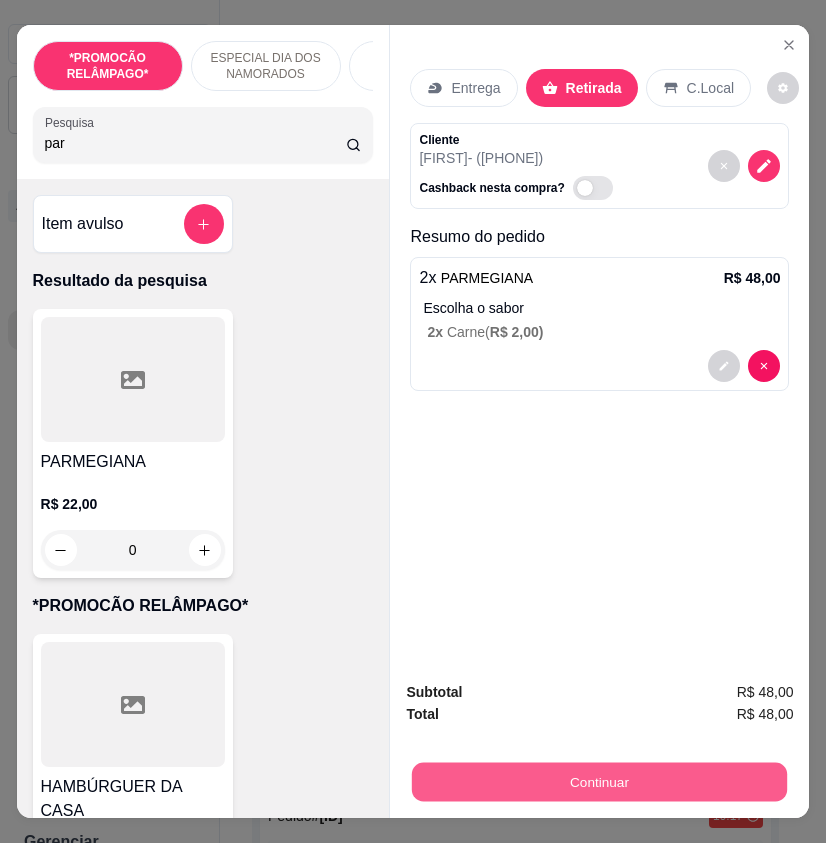 click on "Continuar" at bounding box center [599, 781] 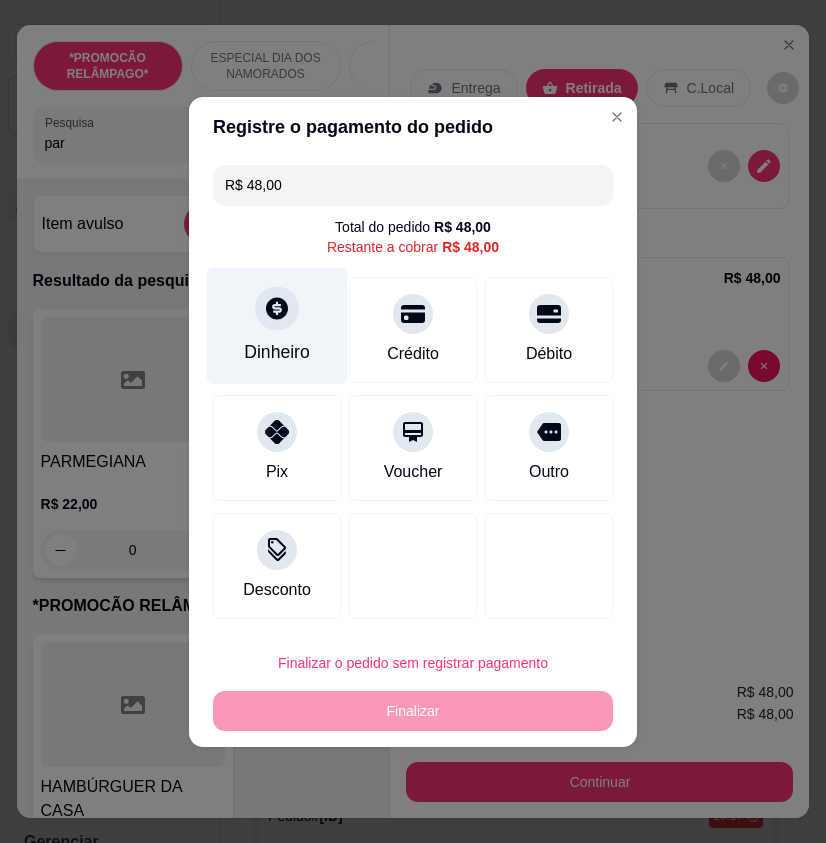 click on "Dinheiro" at bounding box center [277, 325] 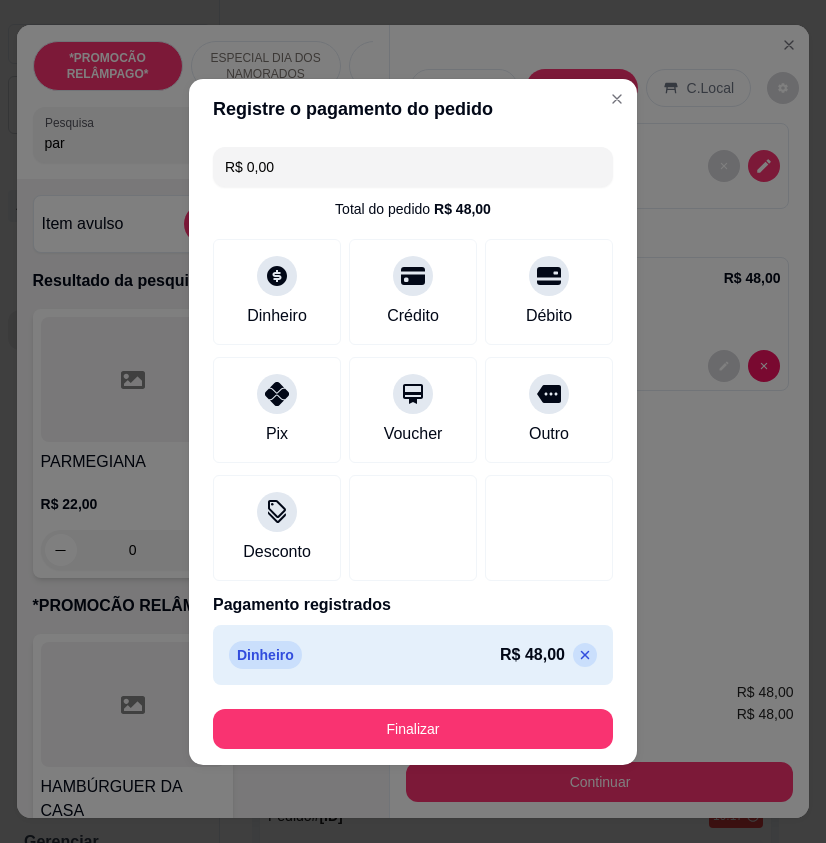 click 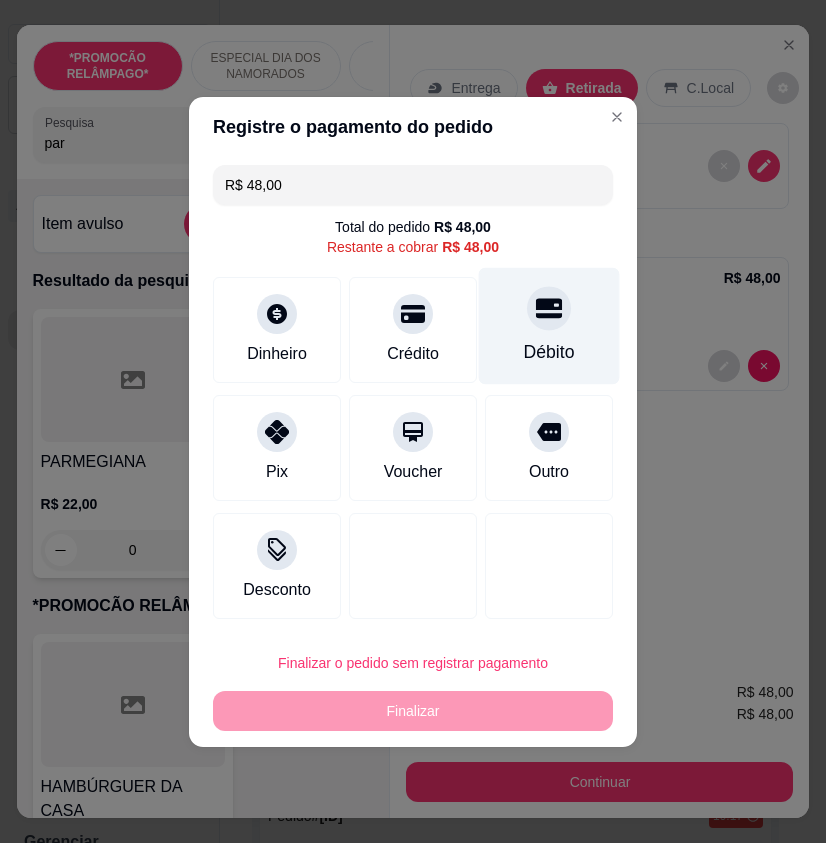 click on "Débito" at bounding box center (549, 352) 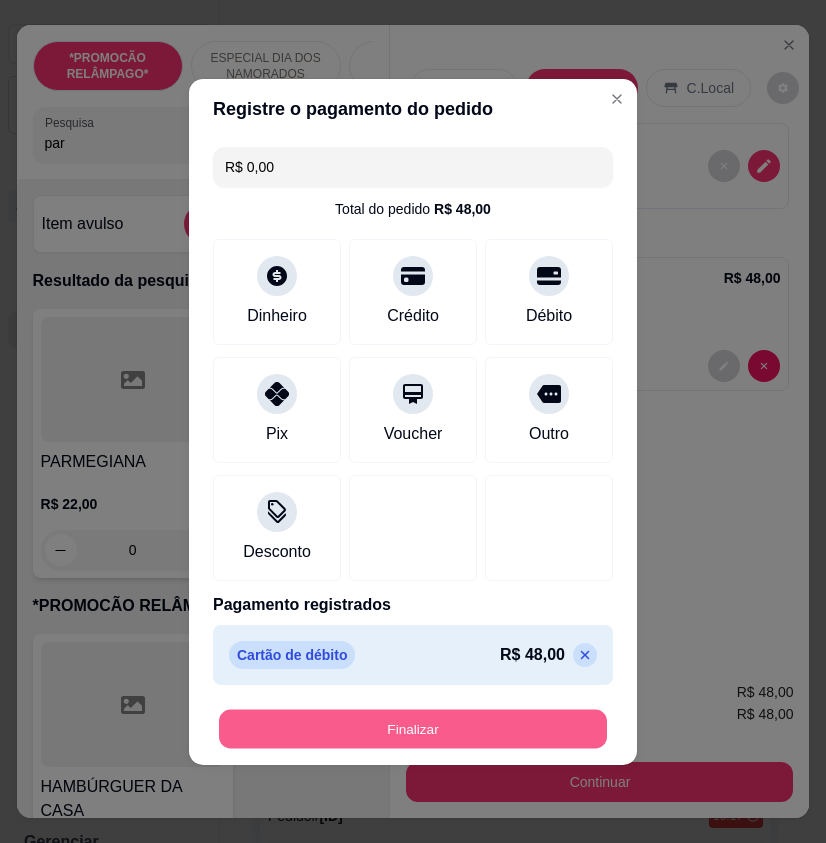 click on "Finalizar" at bounding box center [413, 728] 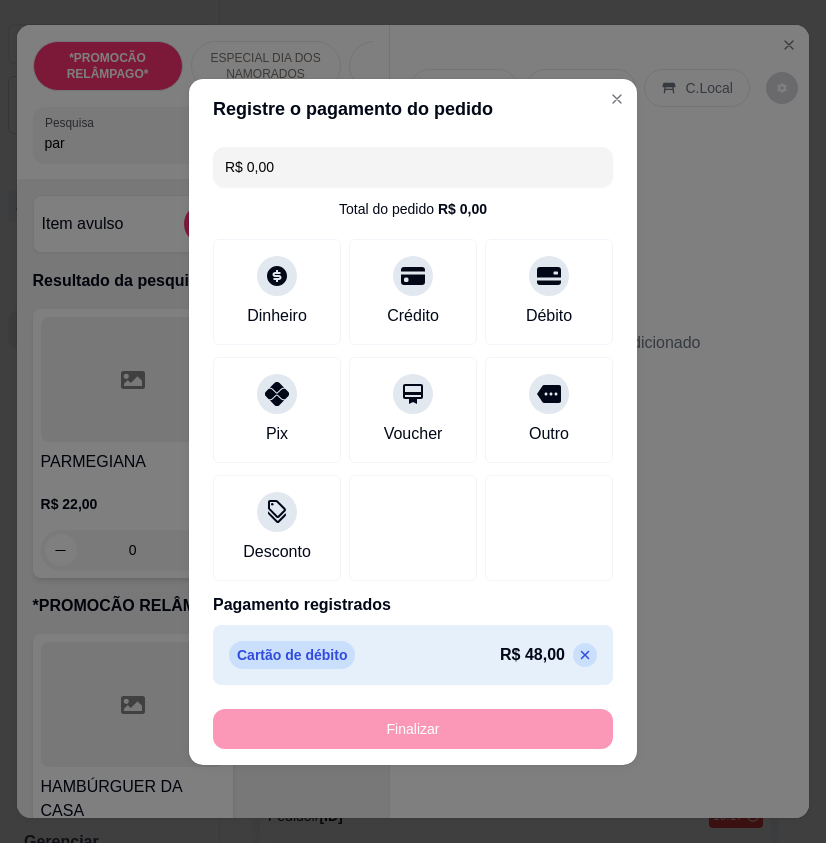 type on "-R$ 48,00" 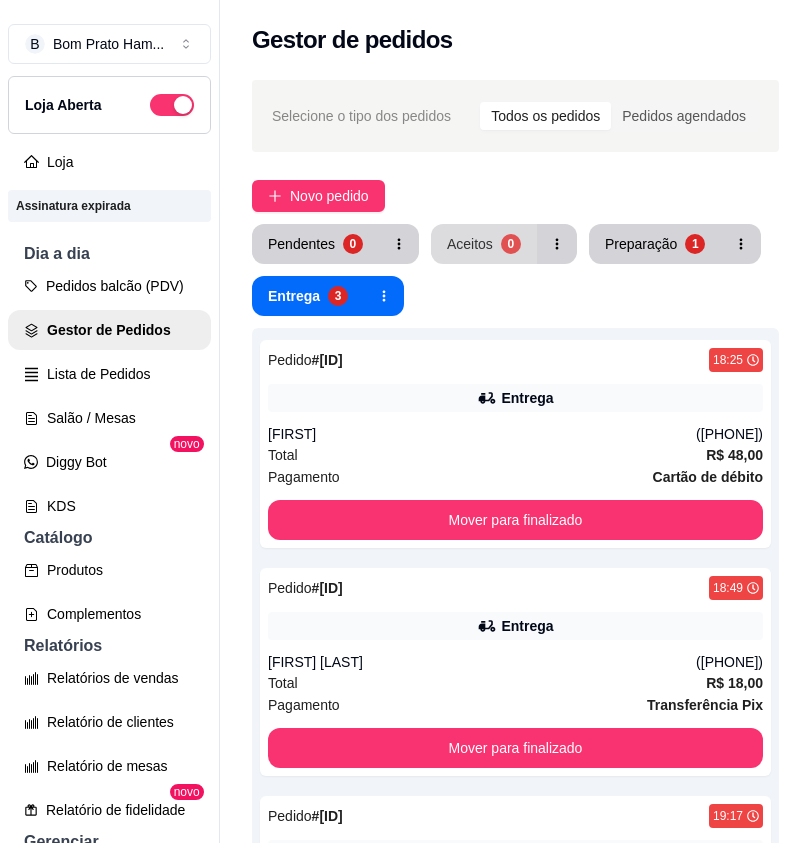 click on "Aceitos" at bounding box center [470, 244] 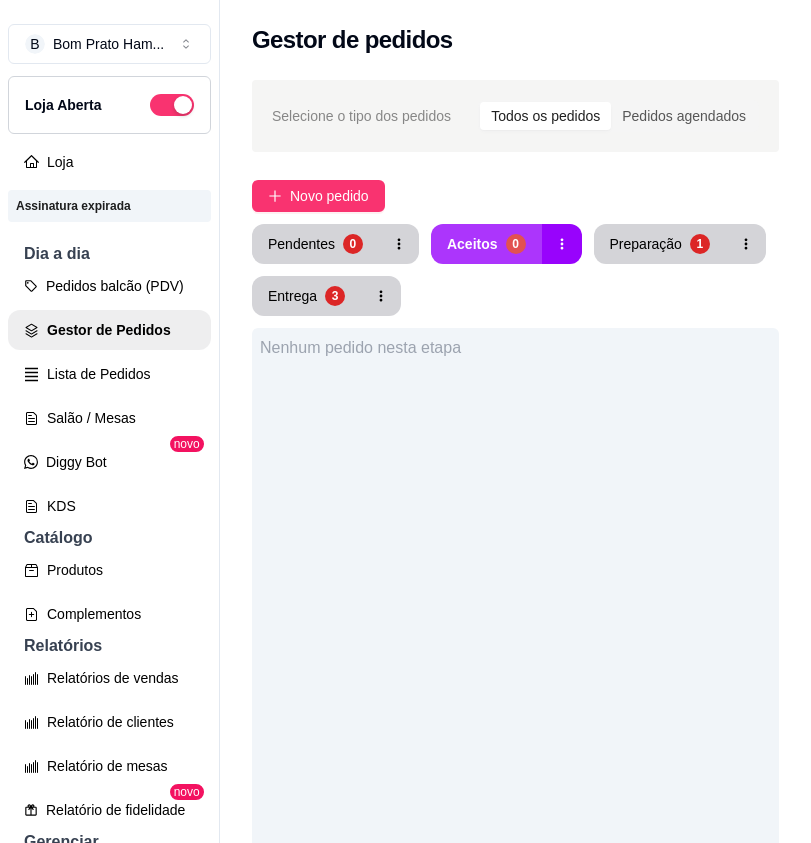 type 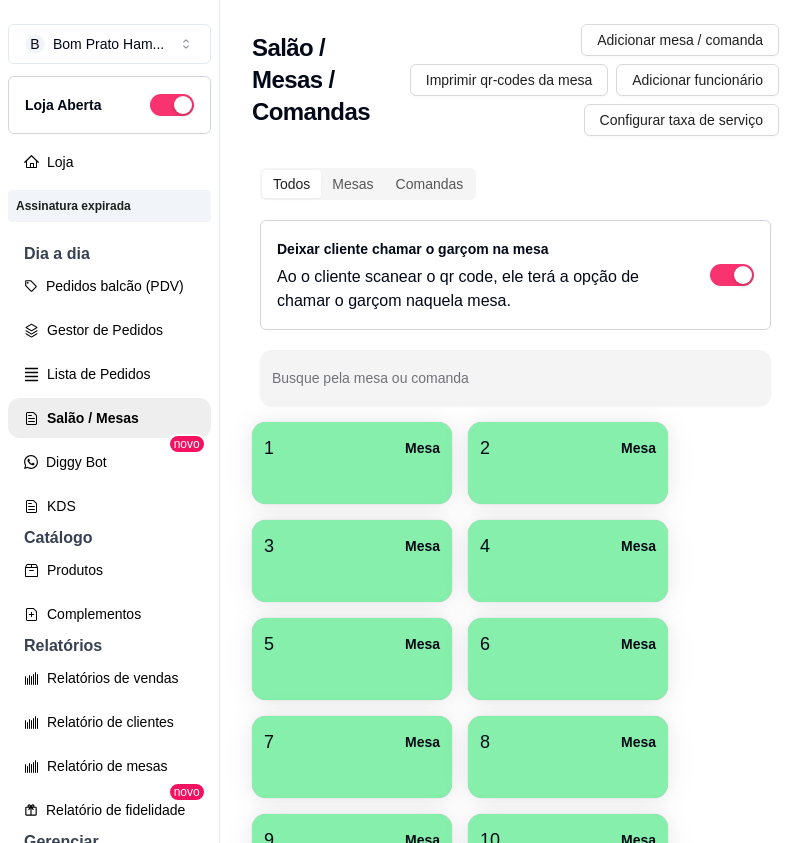 scroll, scrollTop: 0, scrollLeft: 0, axis: both 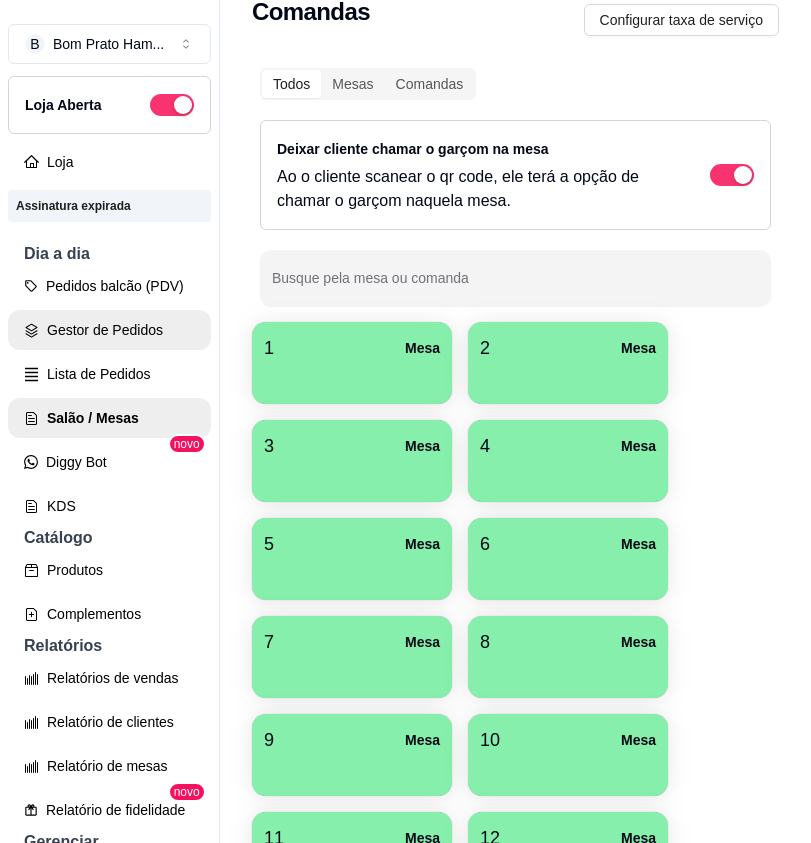 click on "Gestor de Pedidos" at bounding box center [109, 330] 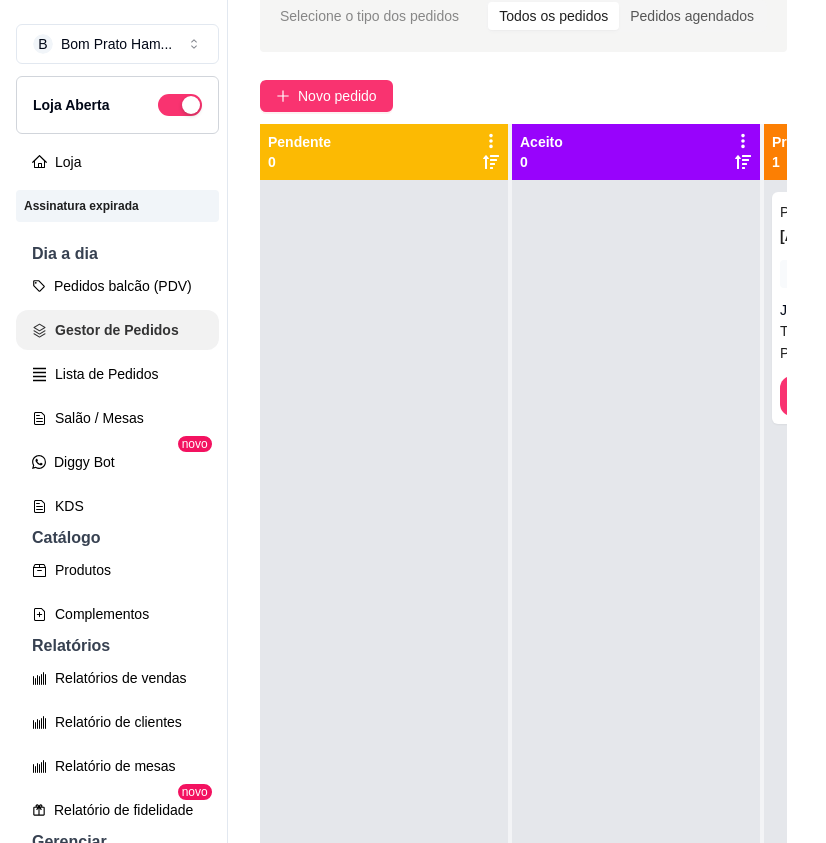 scroll, scrollTop: 0, scrollLeft: 0, axis: both 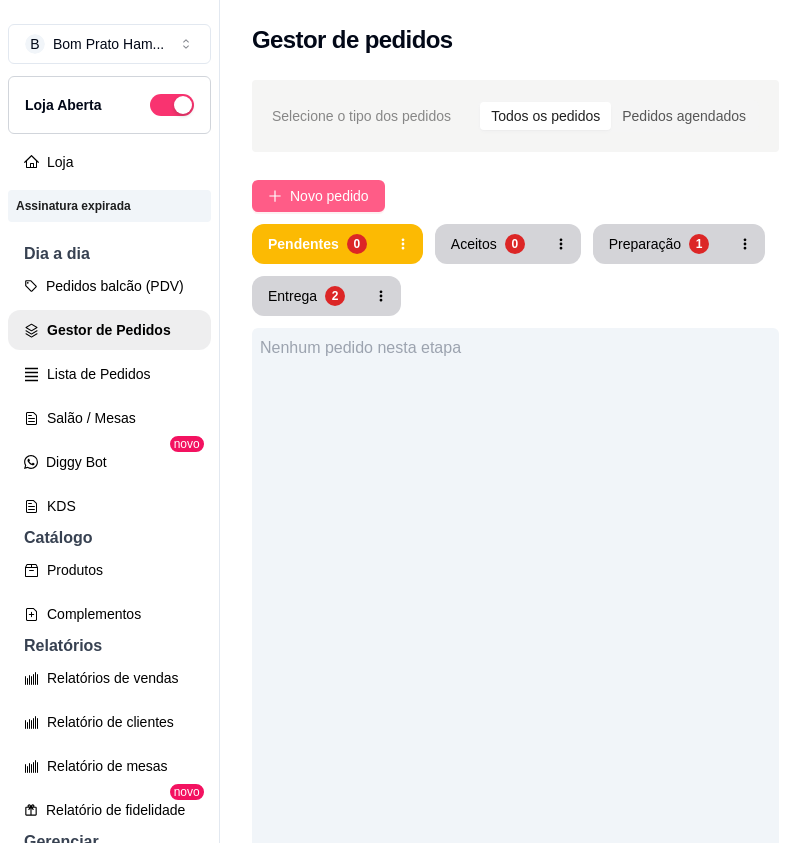 click on "Novo pedido" at bounding box center [329, 196] 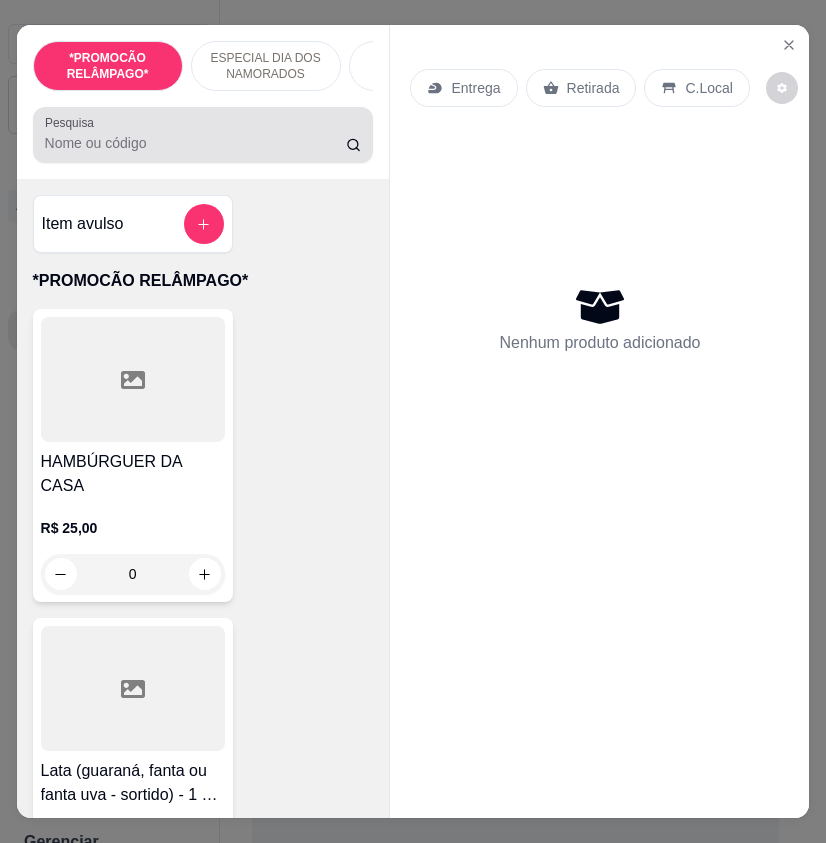 click on "Pesquisa" at bounding box center (196, 143) 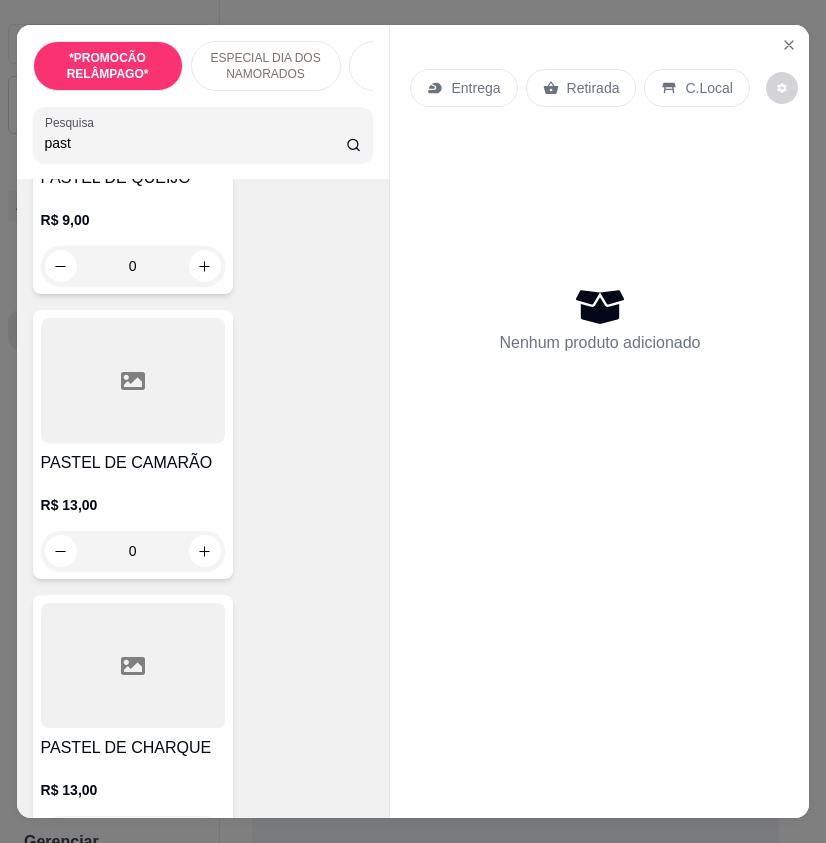 scroll, scrollTop: 1500, scrollLeft: 0, axis: vertical 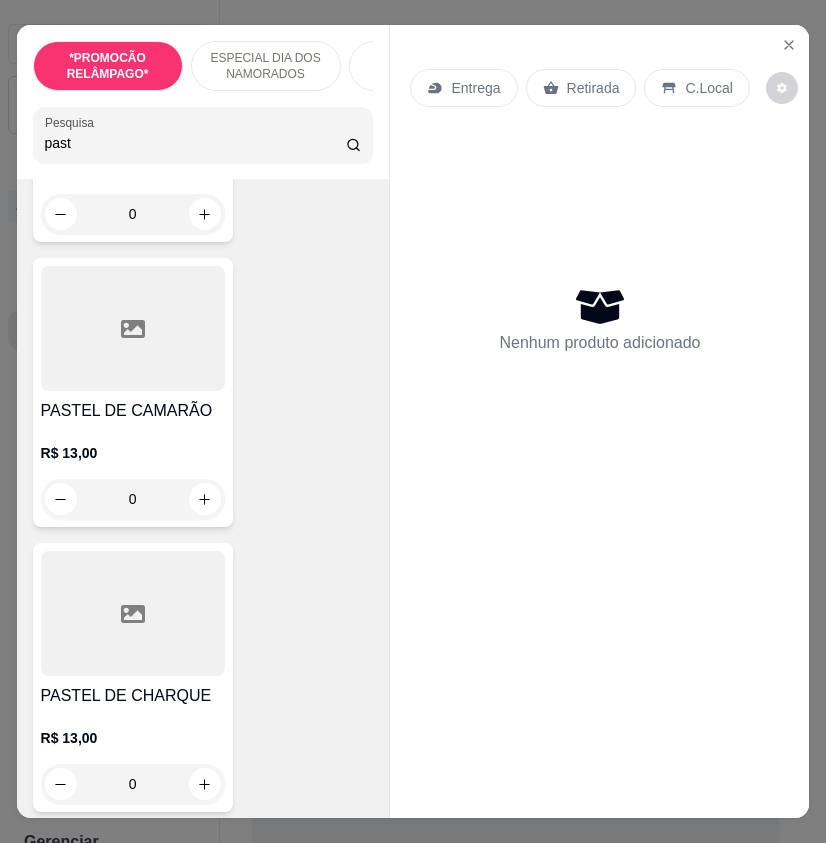 type on "past" 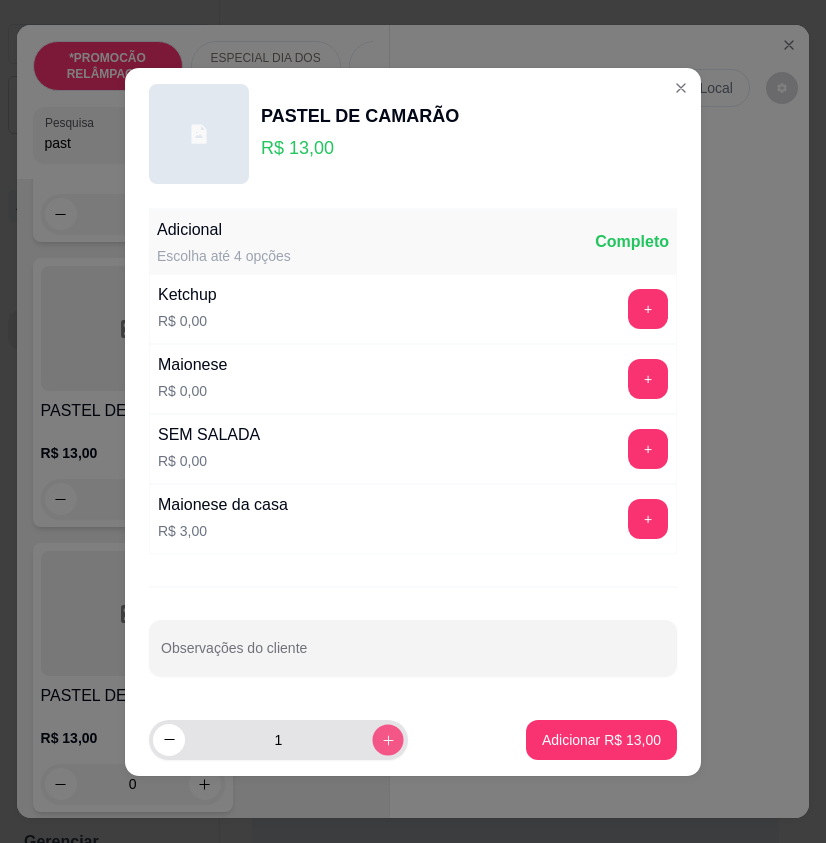 click 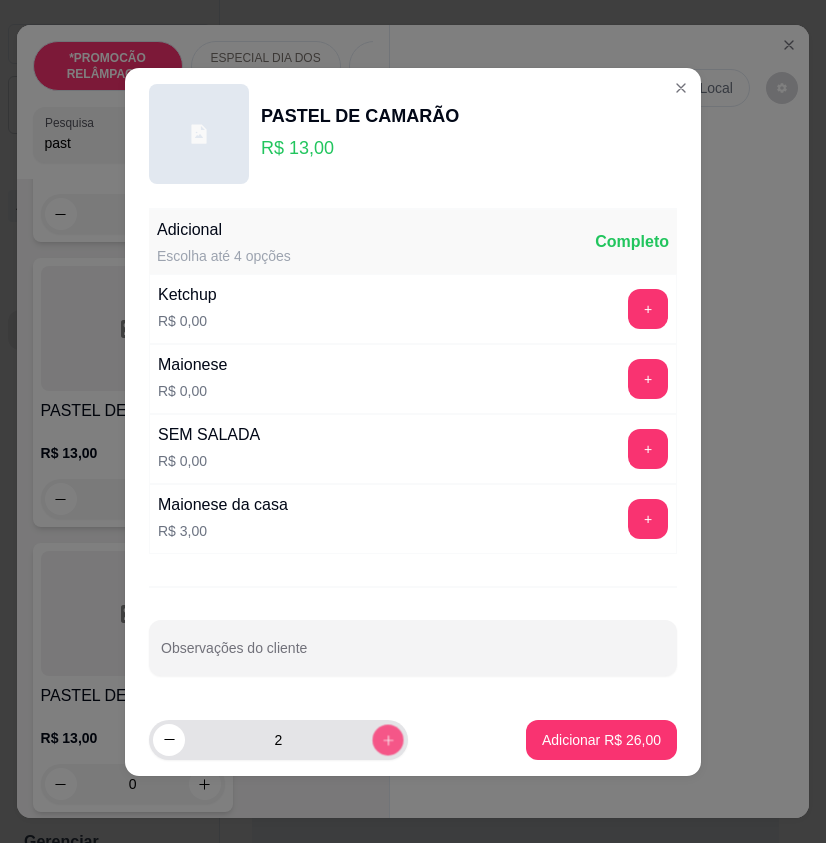 click 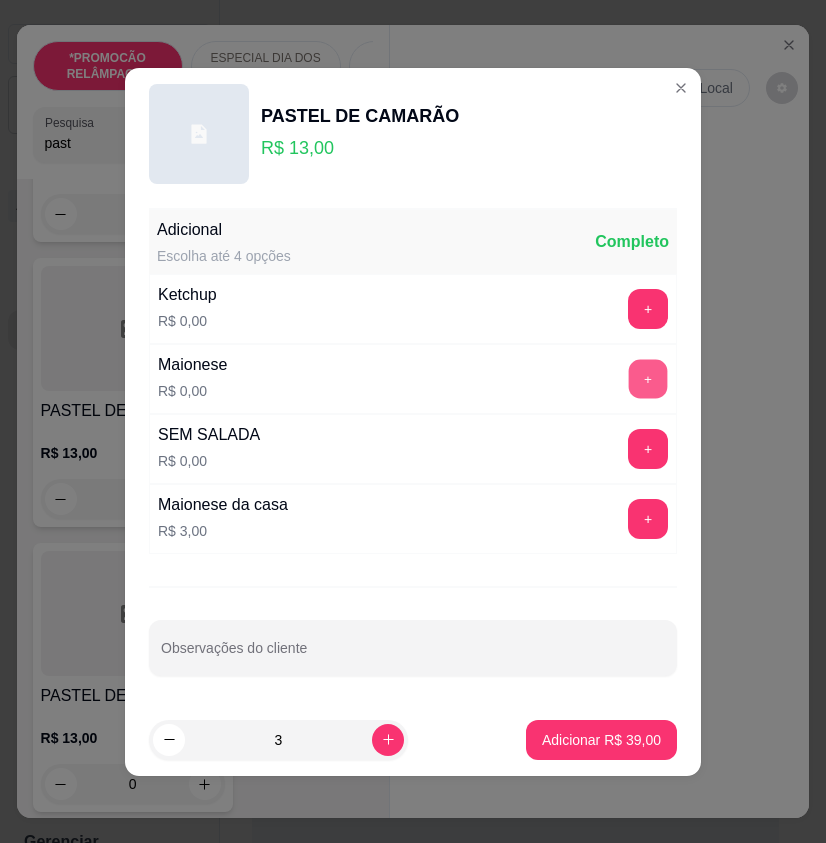 click on "+" at bounding box center [648, 378] 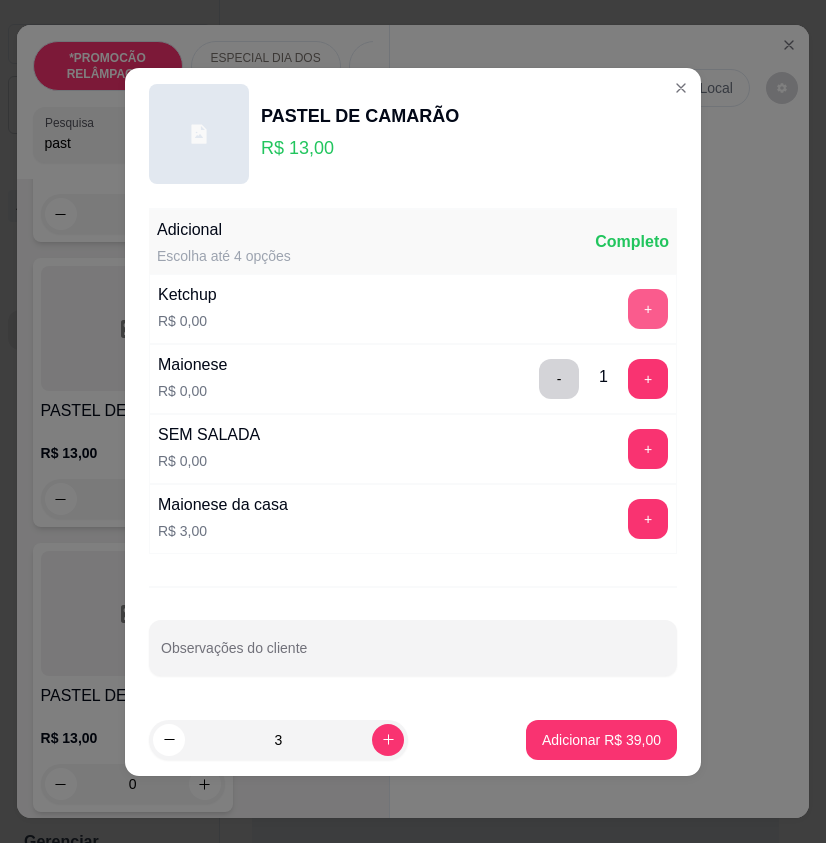 click on "+" at bounding box center (648, 309) 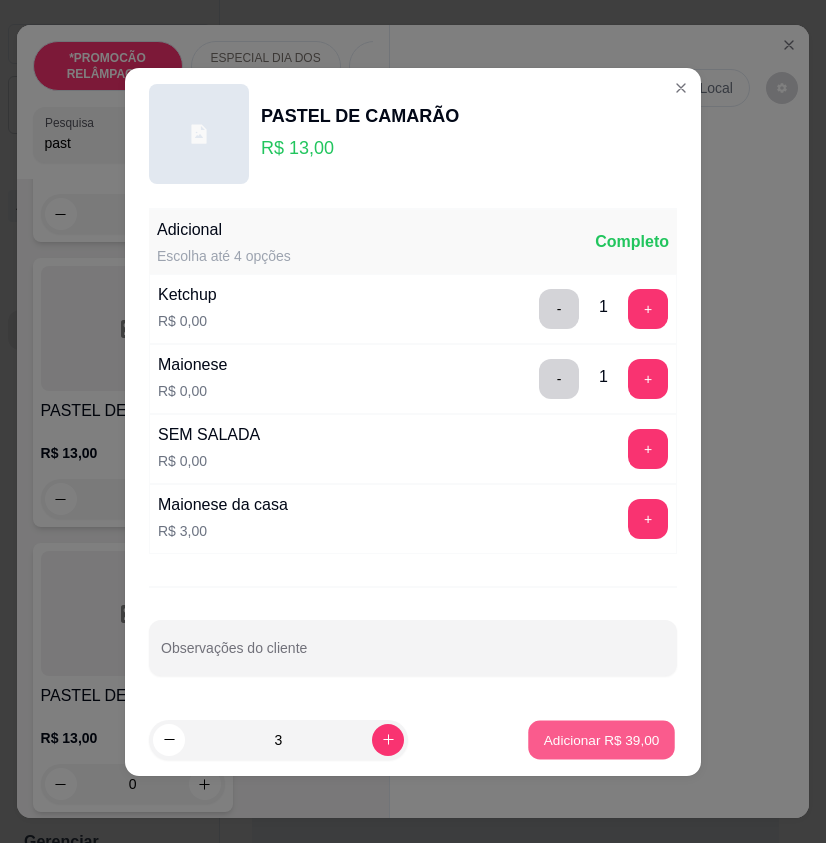 click on "Adicionar   R$ 39,00" at bounding box center (602, 739) 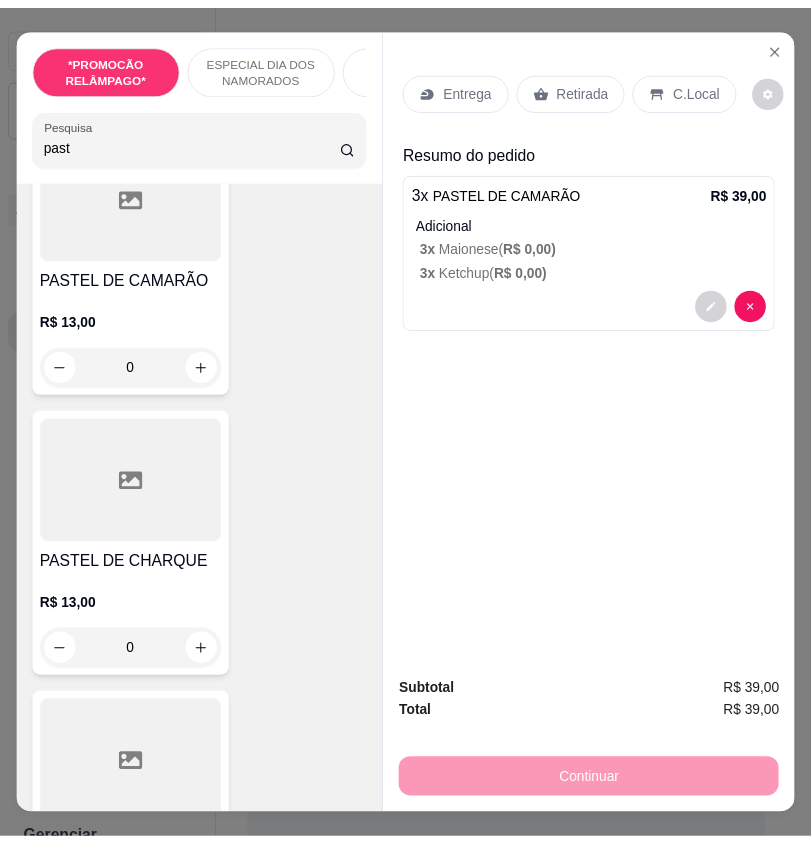 scroll, scrollTop: 1800, scrollLeft: 0, axis: vertical 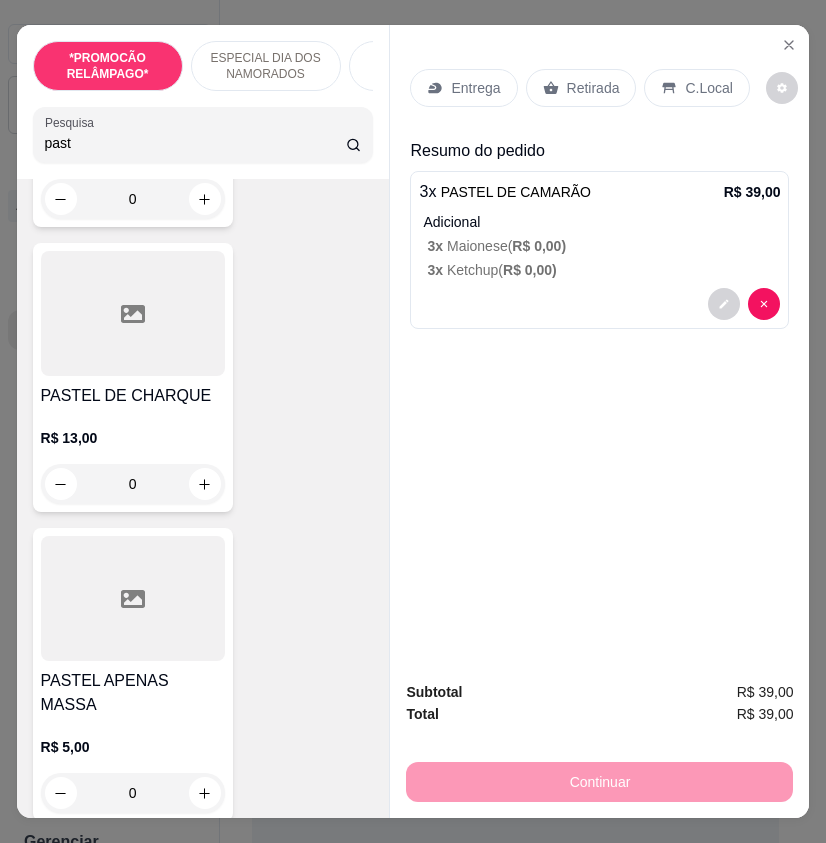 click on "PASTEL DE CHARQUE" at bounding box center (133, 396) 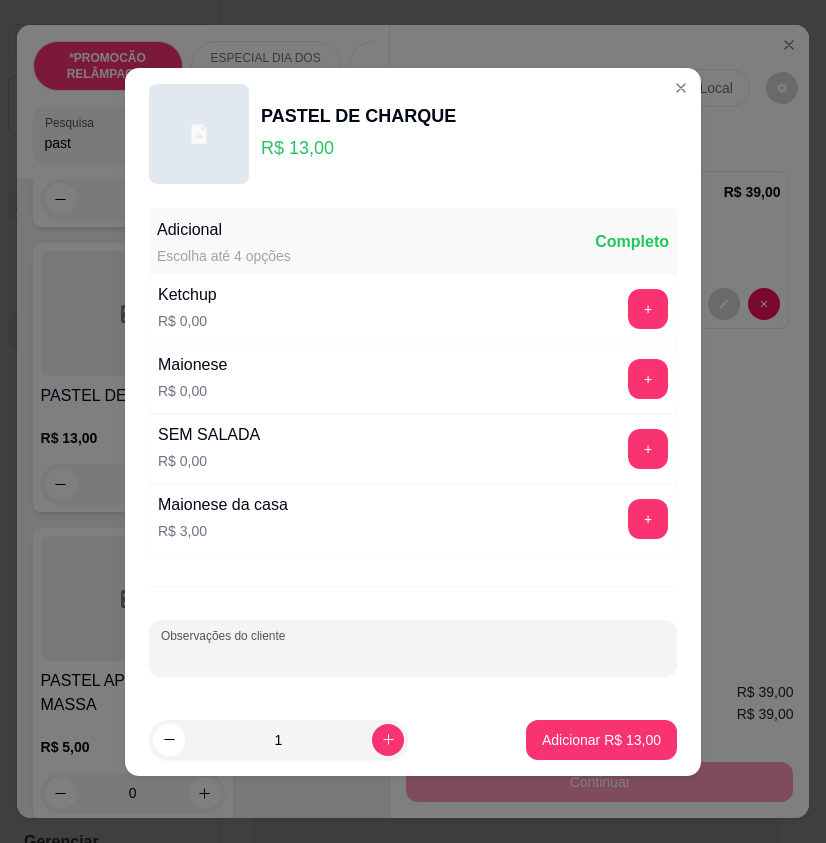 click on "Observações do cliente" at bounding box center (413, 656) 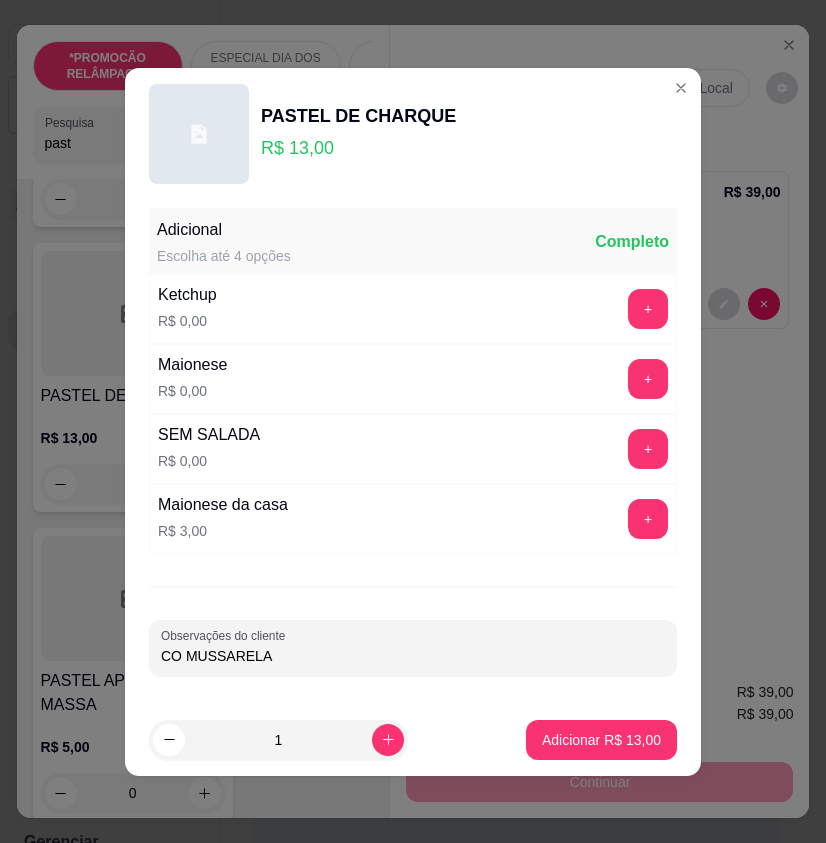 click on "CO MUSSARELA" at bounding box center [413, 656] 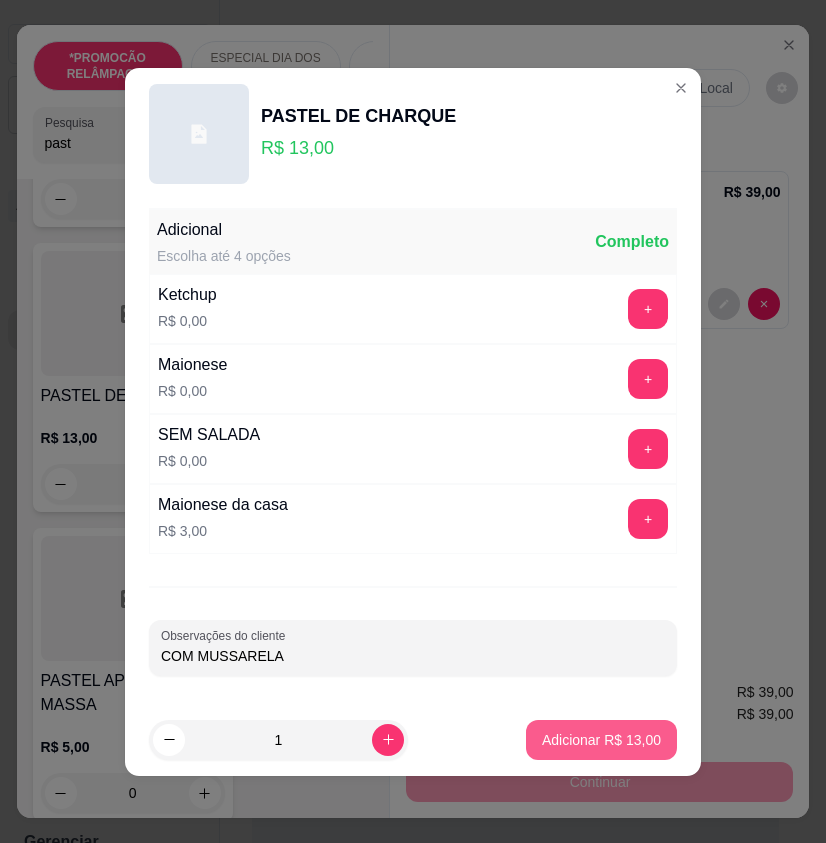 type on "COM MUSSARELA" 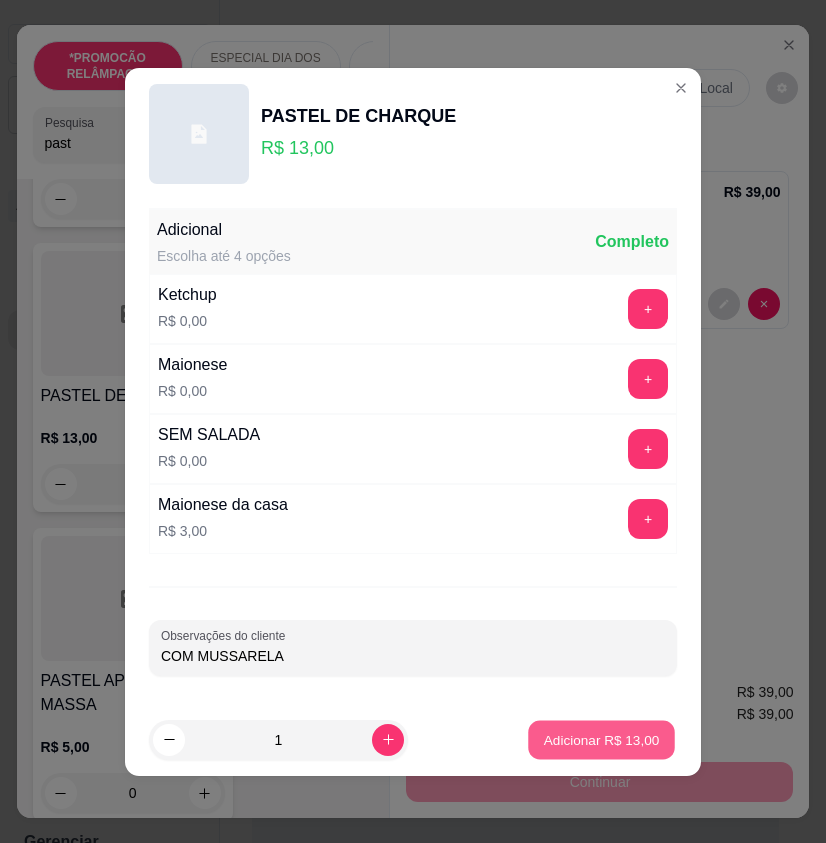 click on "Adicionar   R$ 13,00" at bounding box center [602, 739] 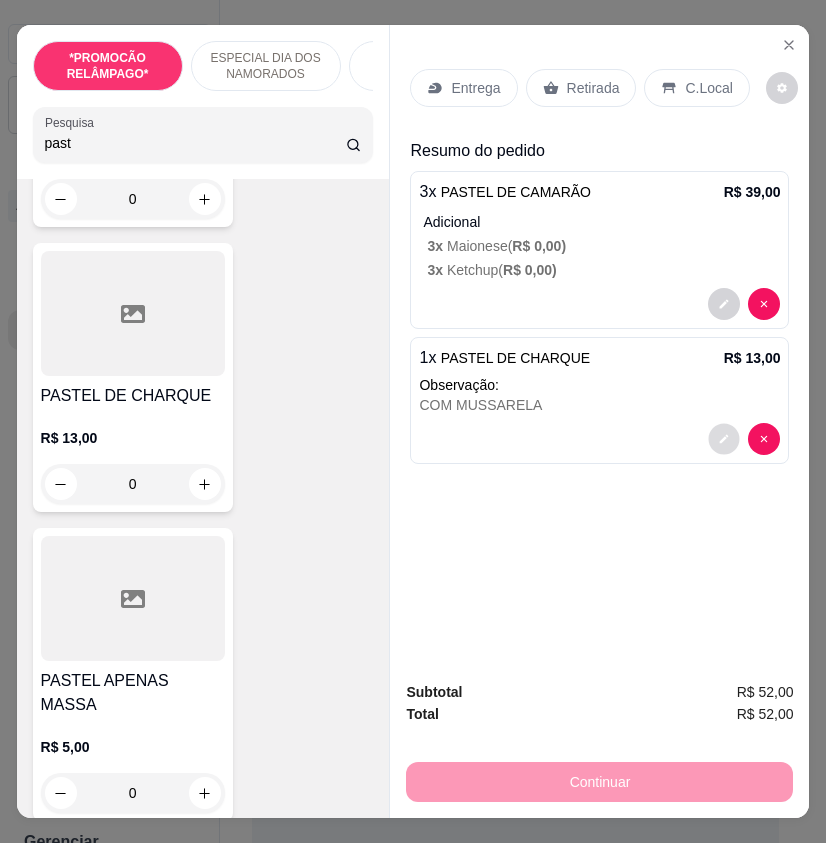 click at bounding box center [724, 439] 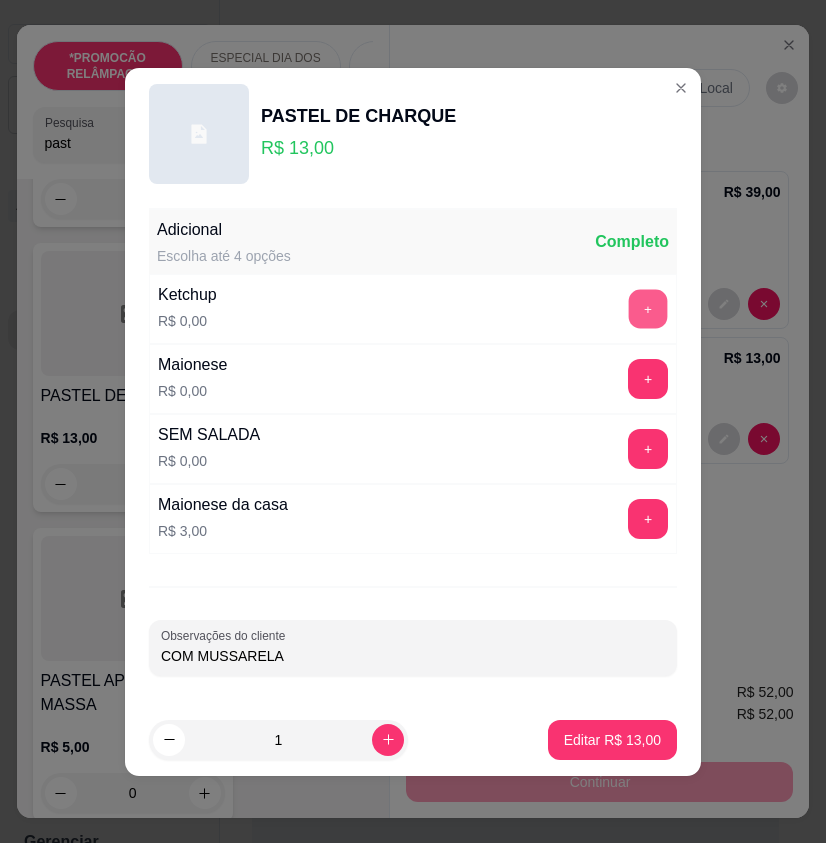click on "+" at bounding box center (648, 308) 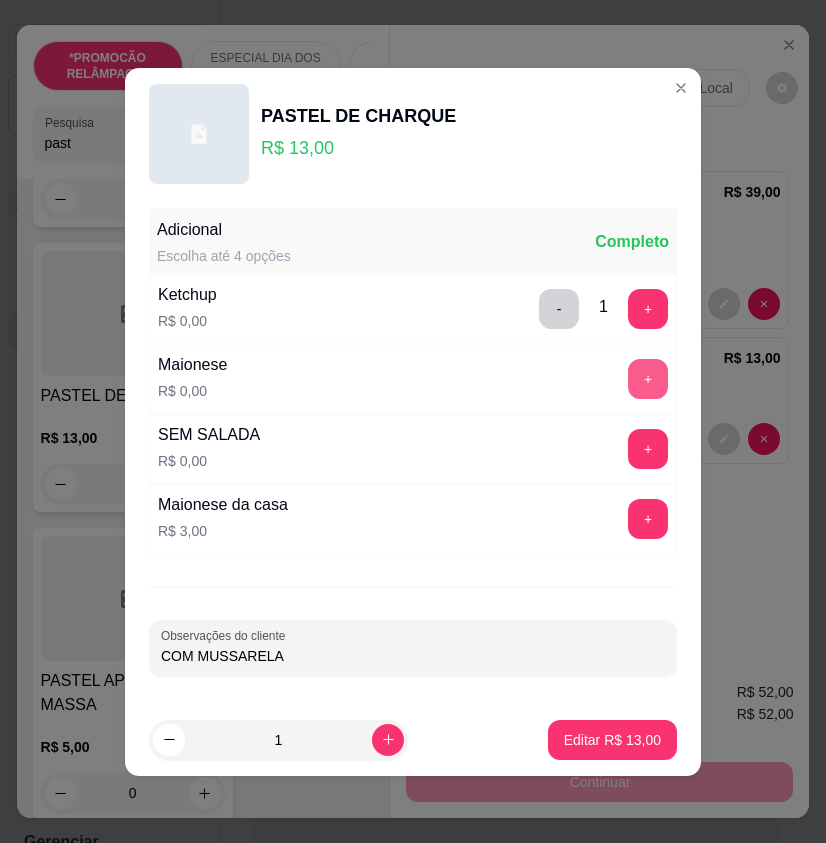 click on "+" at bounding box center (648, 379) 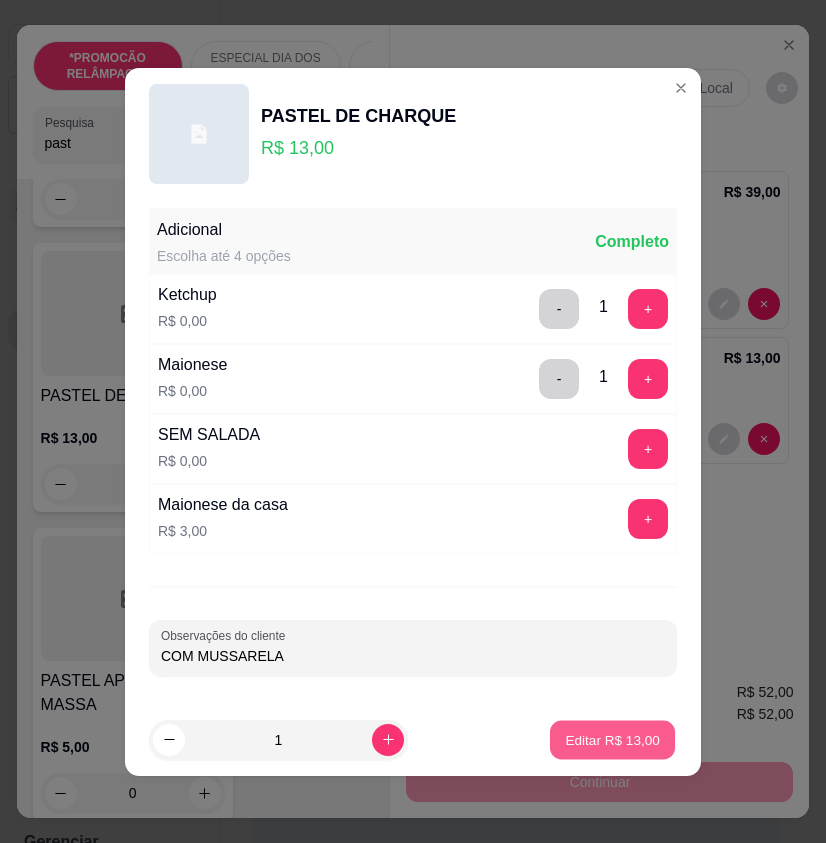 click on "Editar   R$ 13,00" at bounding box center (612, 739) 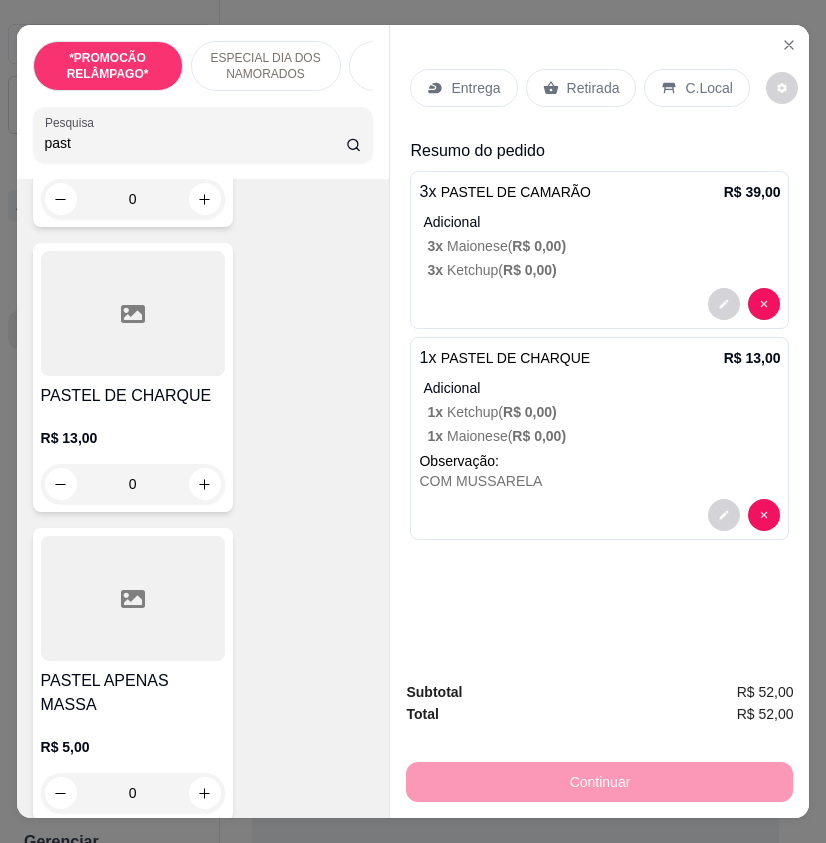 click on "Entrega" at bounding box center (463, 88) 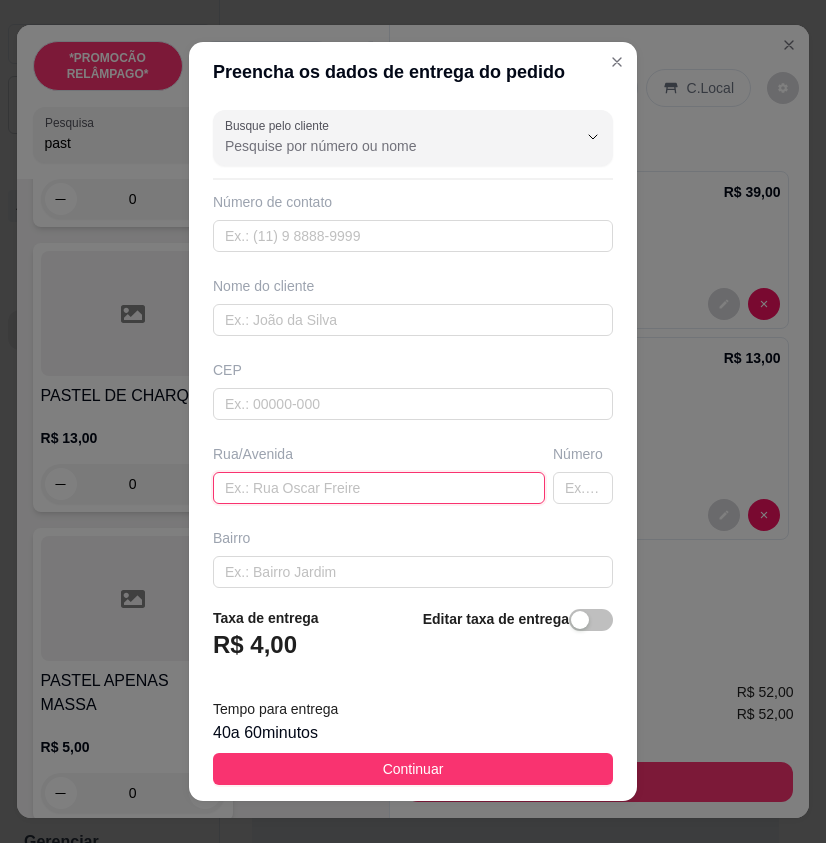 drag, startPoint x: 376, startPoint y: 483, endPoint x: 283, endPoint y: 485, distance: 93.0215 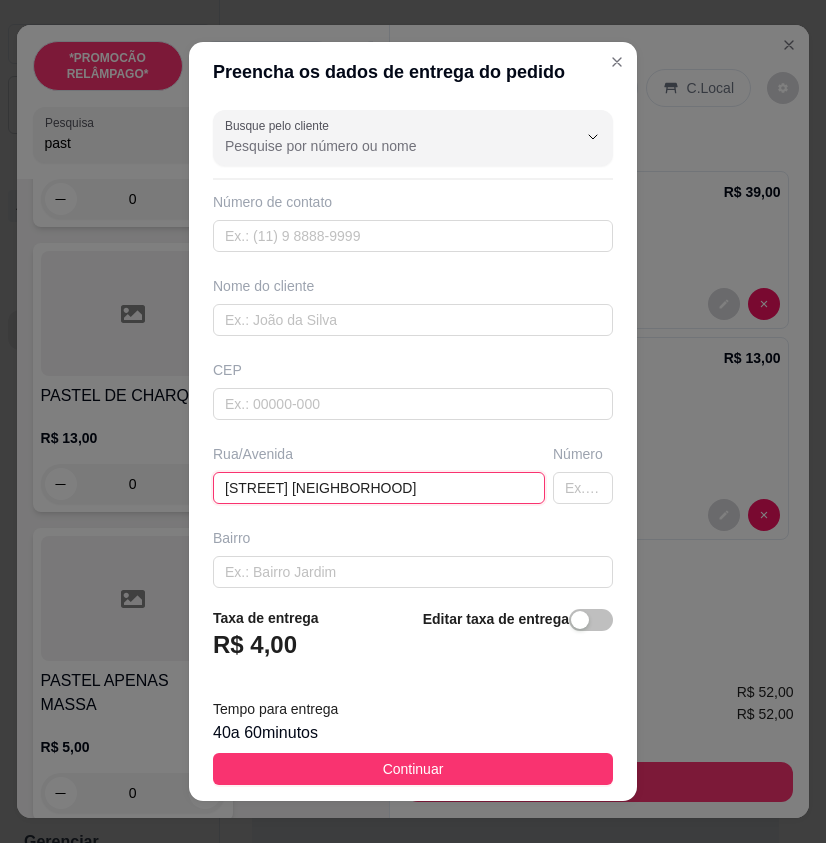 type on "Rua do mundo mágico 85" 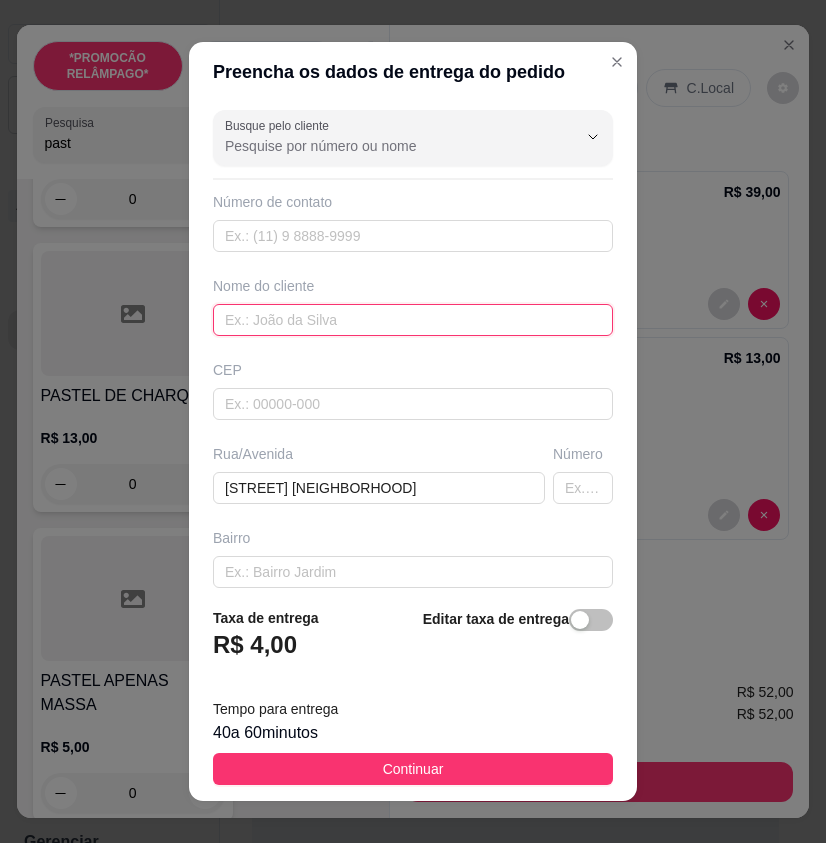 paste on "Rose Bernaly" 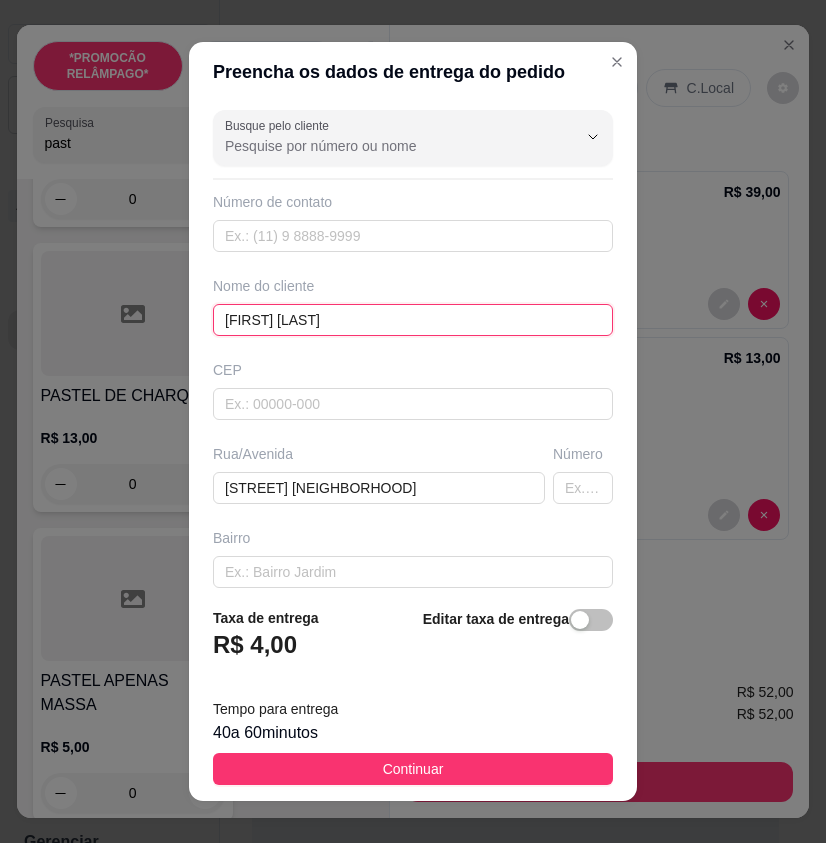 type on "Rose Bernaly" 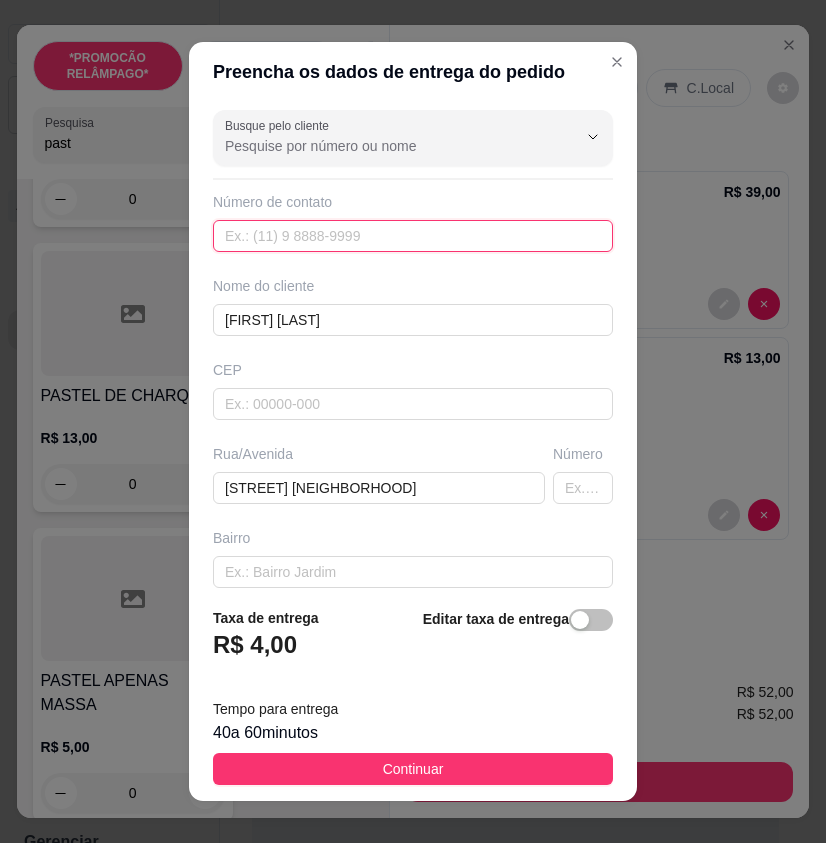paste on "(83) 9922-2693" 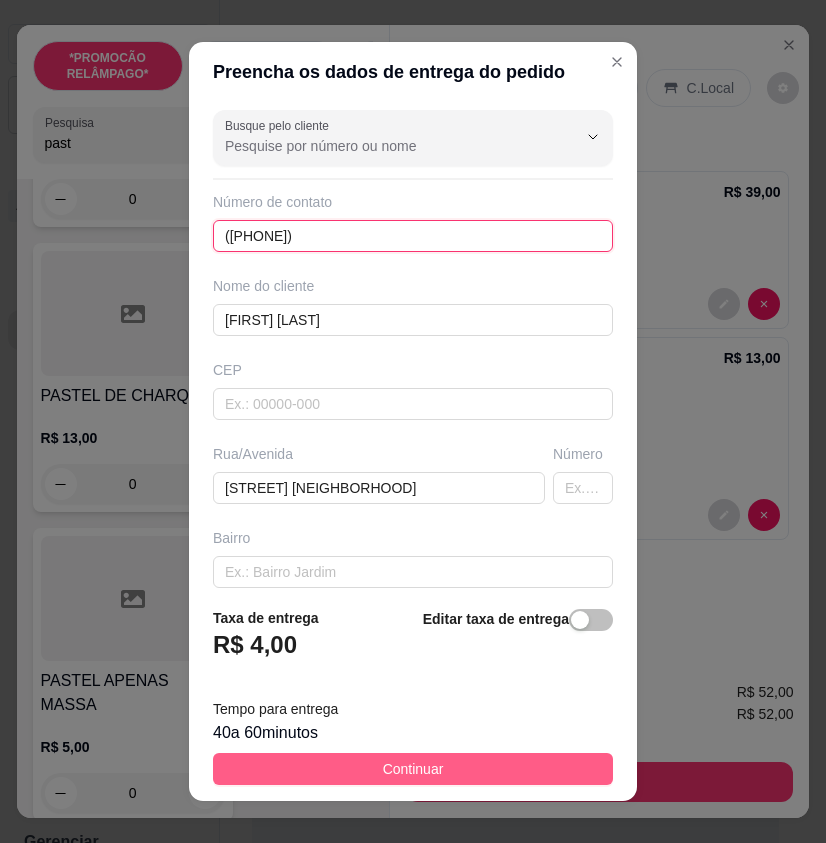 type on "(83) 9922-2693" 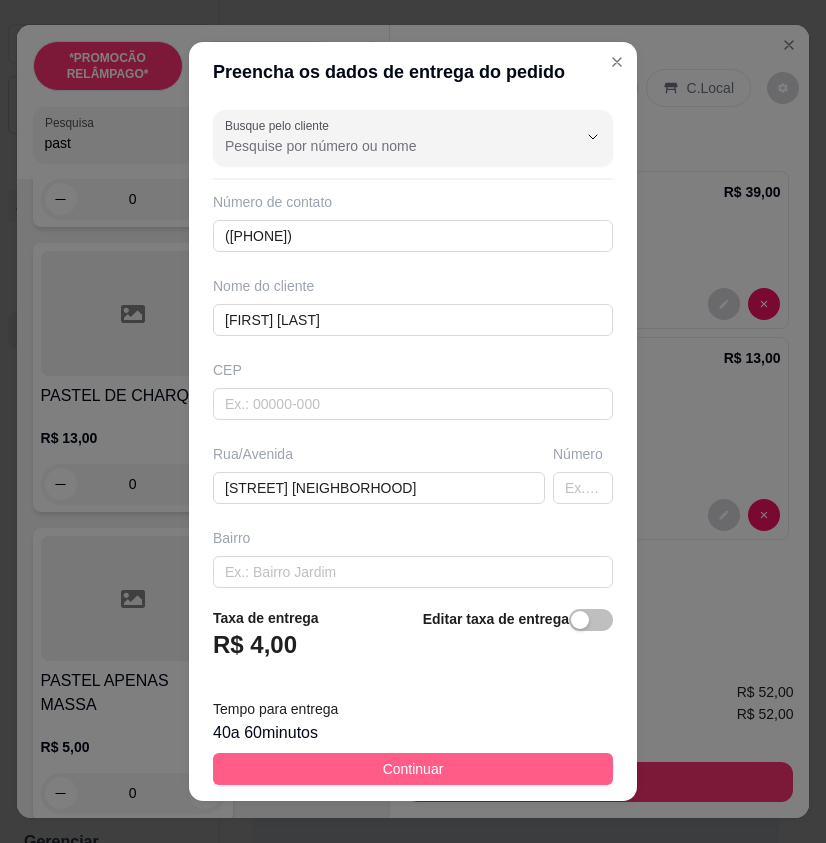 click on "Continuar" at bounding box center (413, 769) 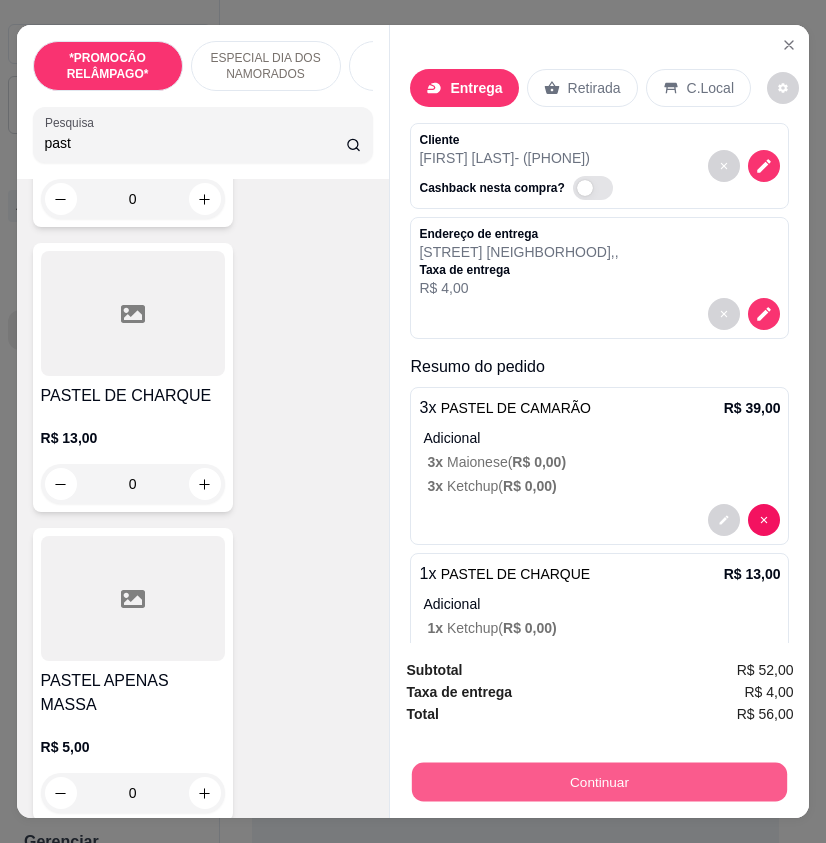 click on "Continuar" at bounding box center (599, 781) 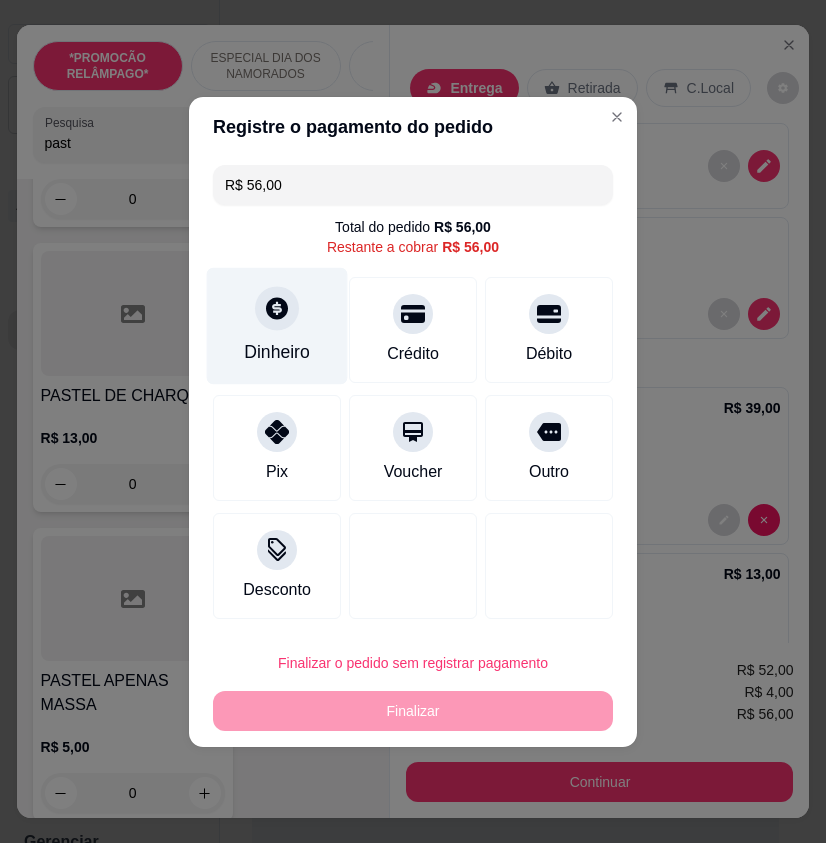 click on "Dinheiro" at bounding box center [277, 352] 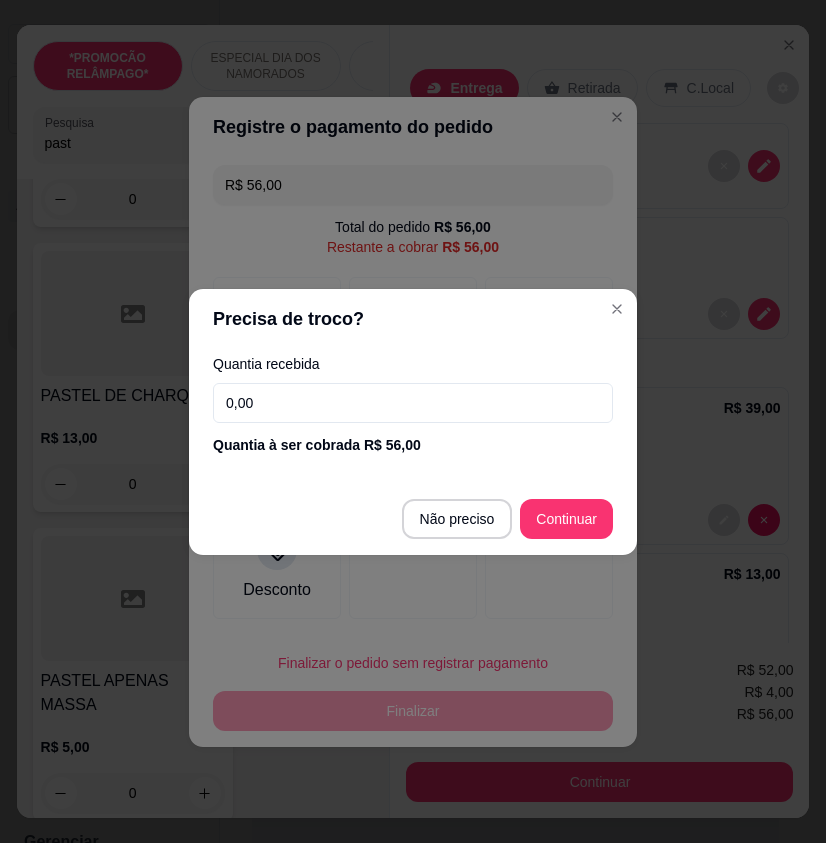 click on "0,00" at bounding box center [413, 403] 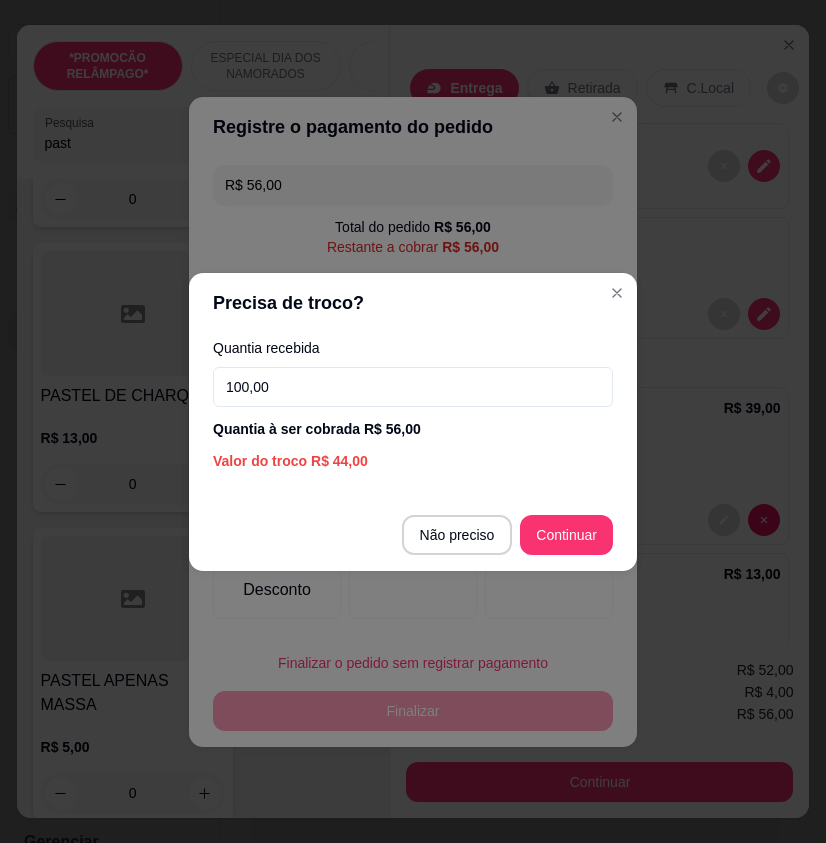 type on "100,00" 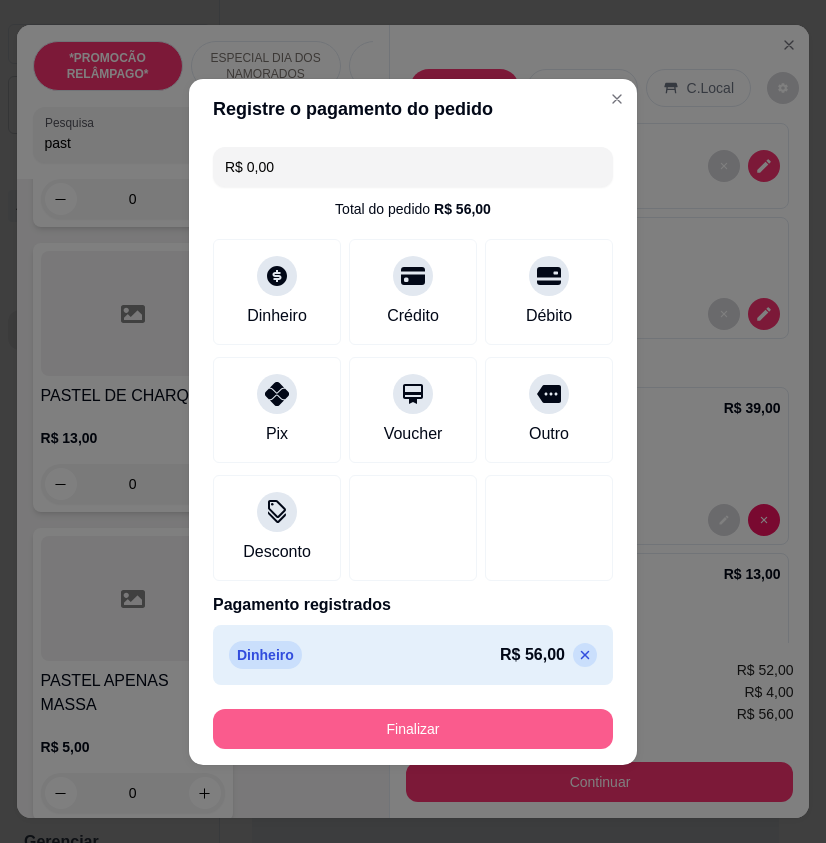 click on "Finalizar" at bounding box center (413, 729) 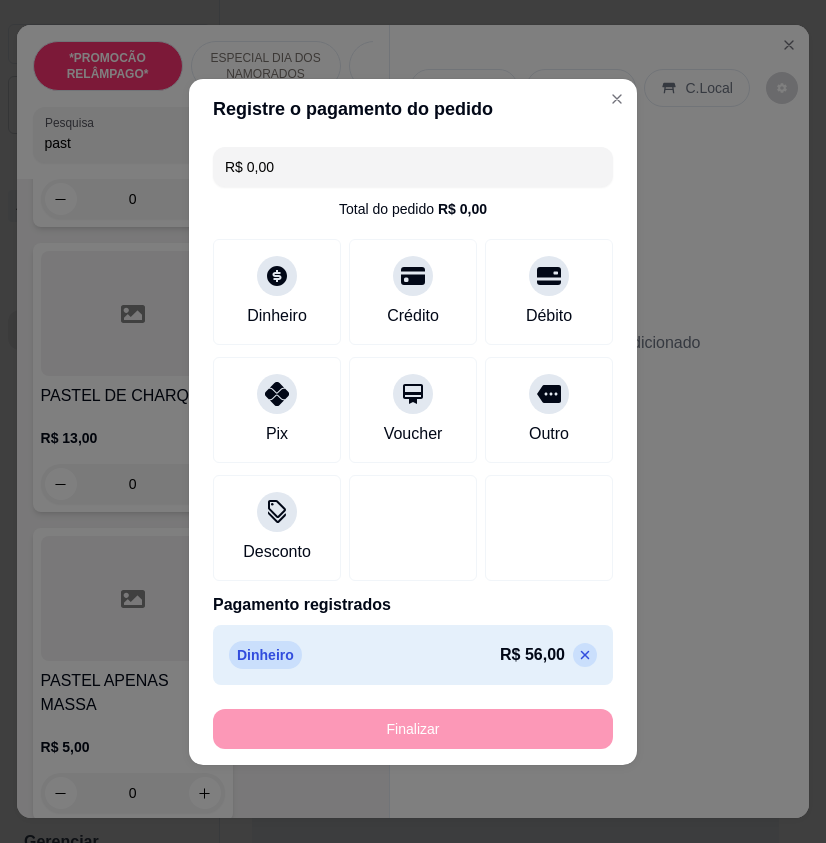 type on "-R$ 56,00" 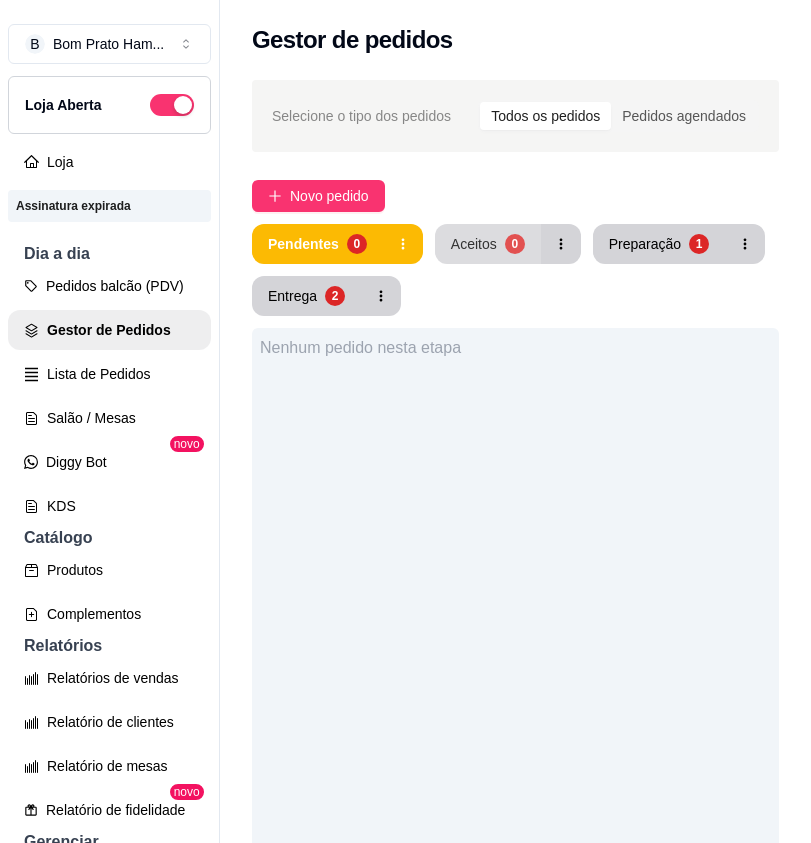 click on "Aceitos" at bounding box center [474, 244] 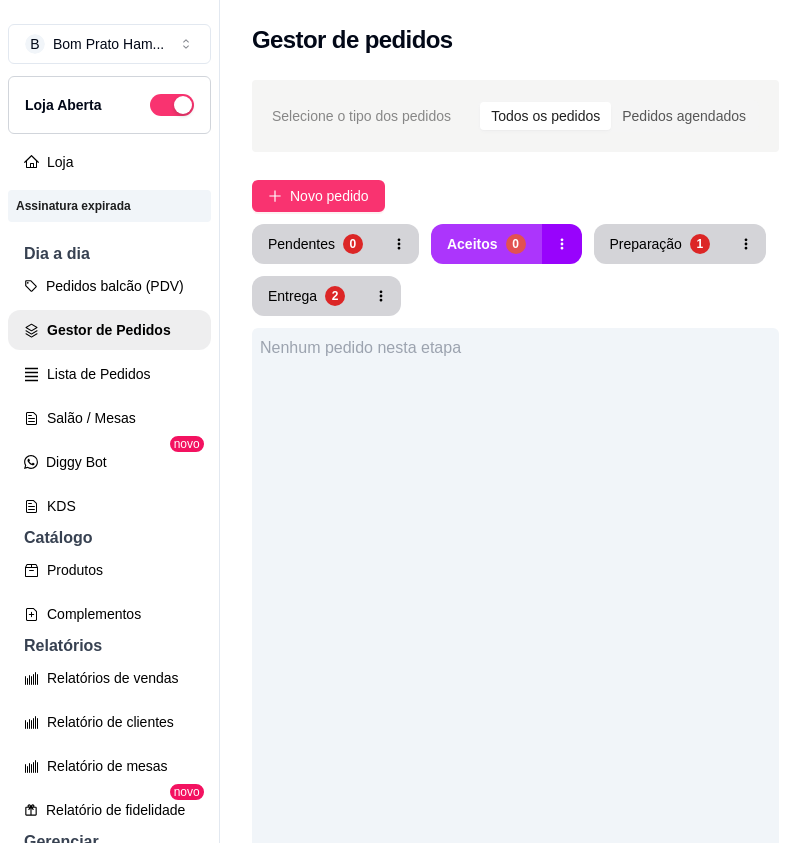 type 